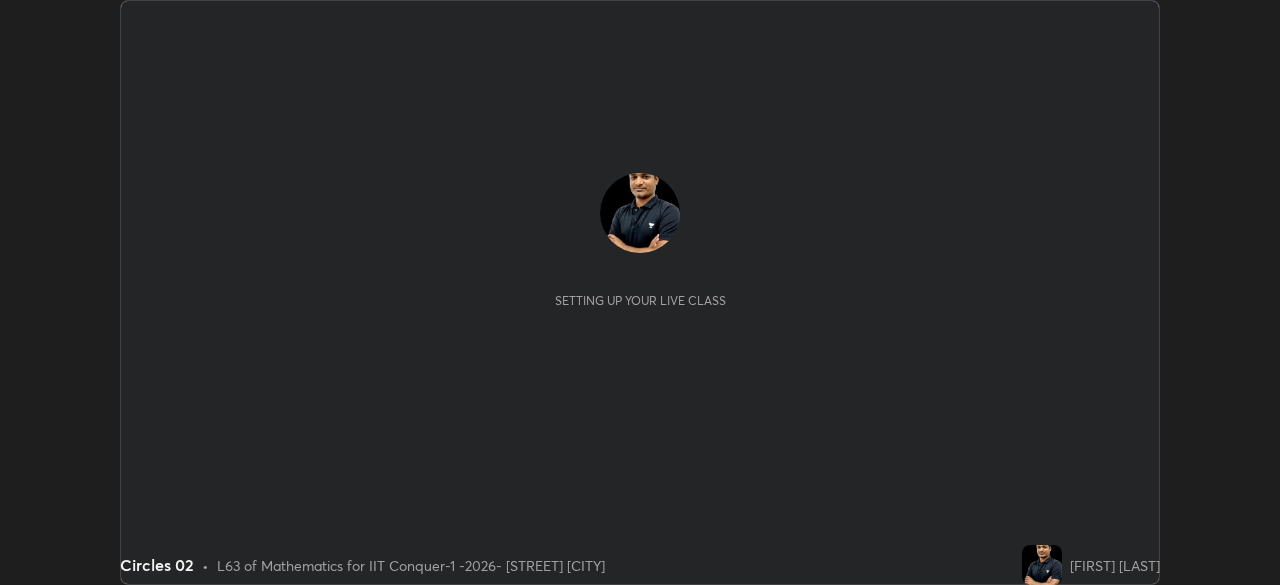 scroll, scrollTop: 0, scrollLeft: 0, axis: both 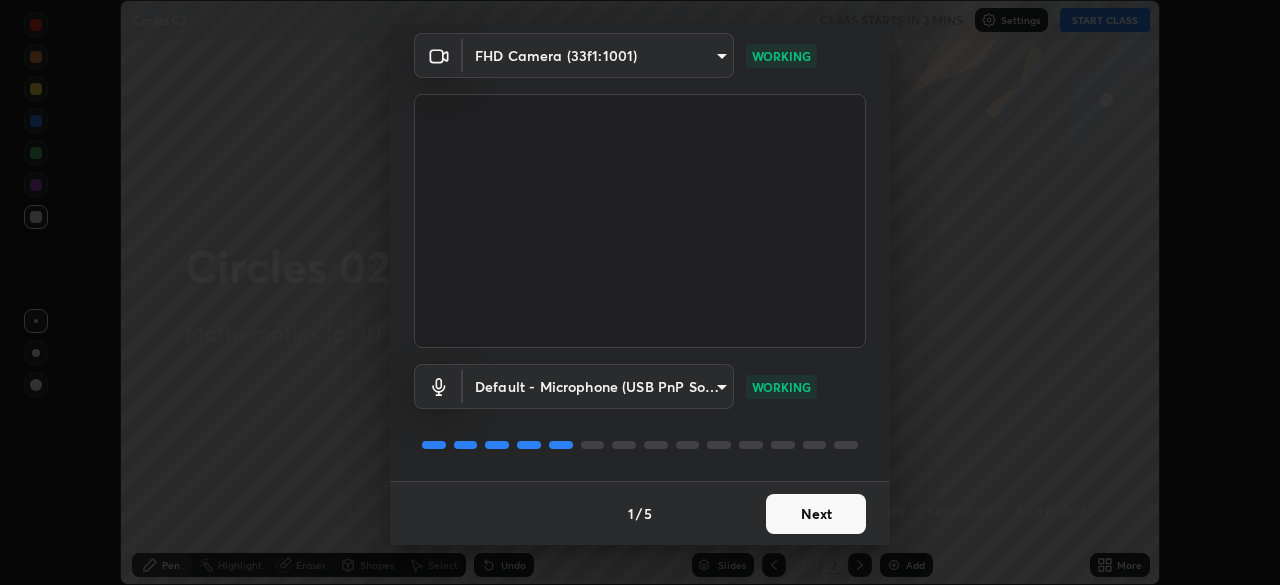 click on "Next" at bounding box center (816, 514) 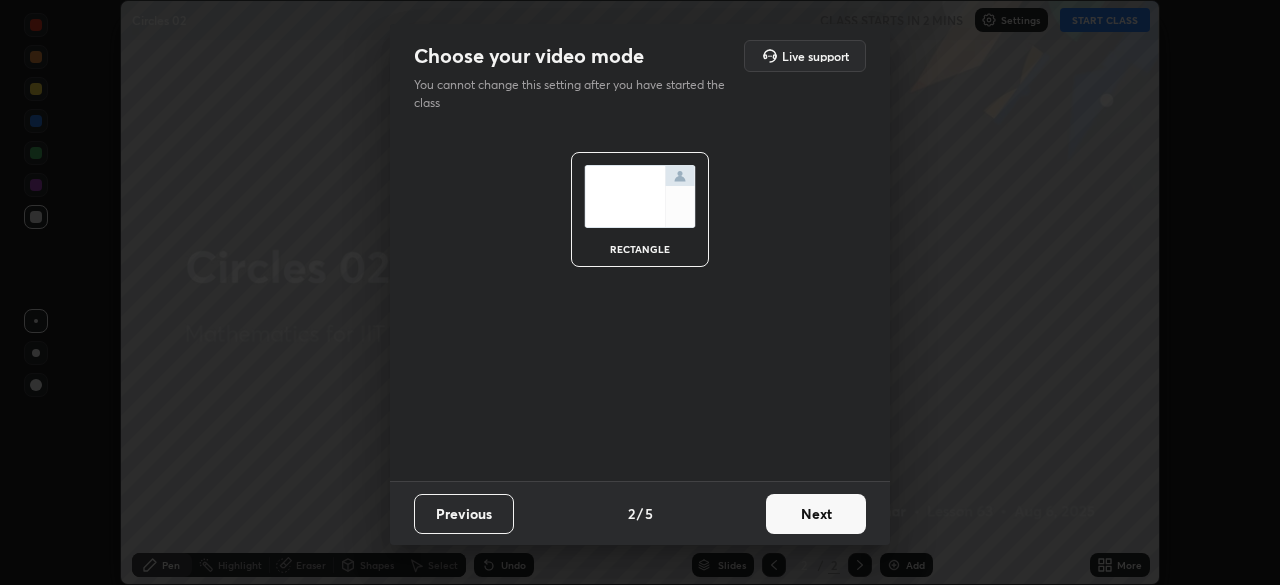 scroll, scrollTop: 0, scrollLeft: 0, axis: both 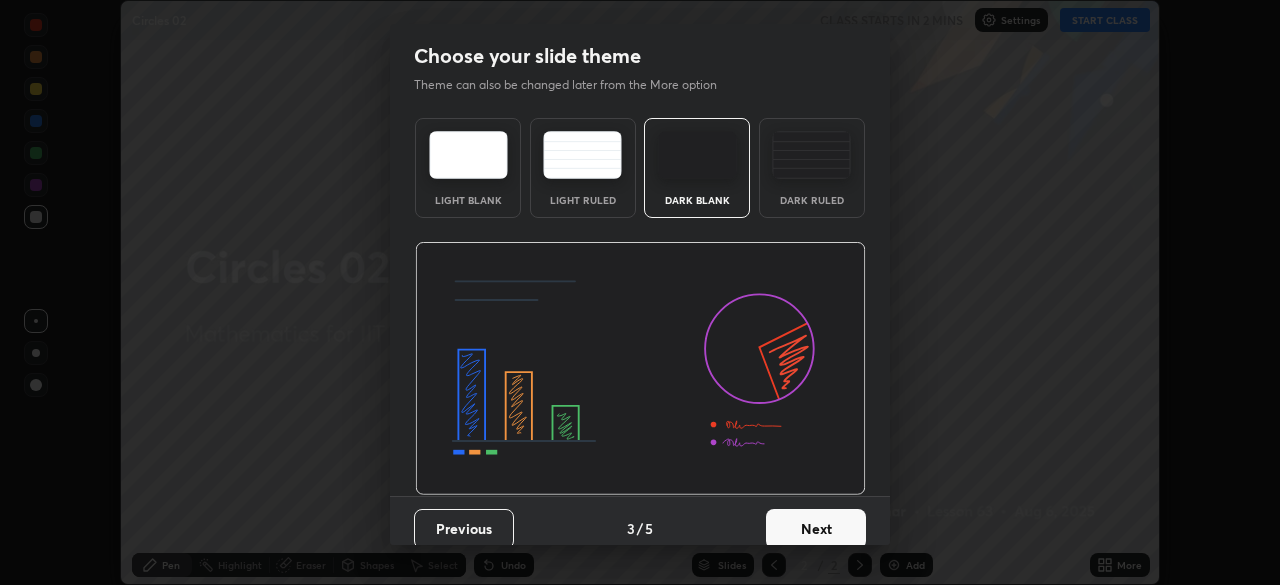 click on "Next" at bounding box center [816, 529] 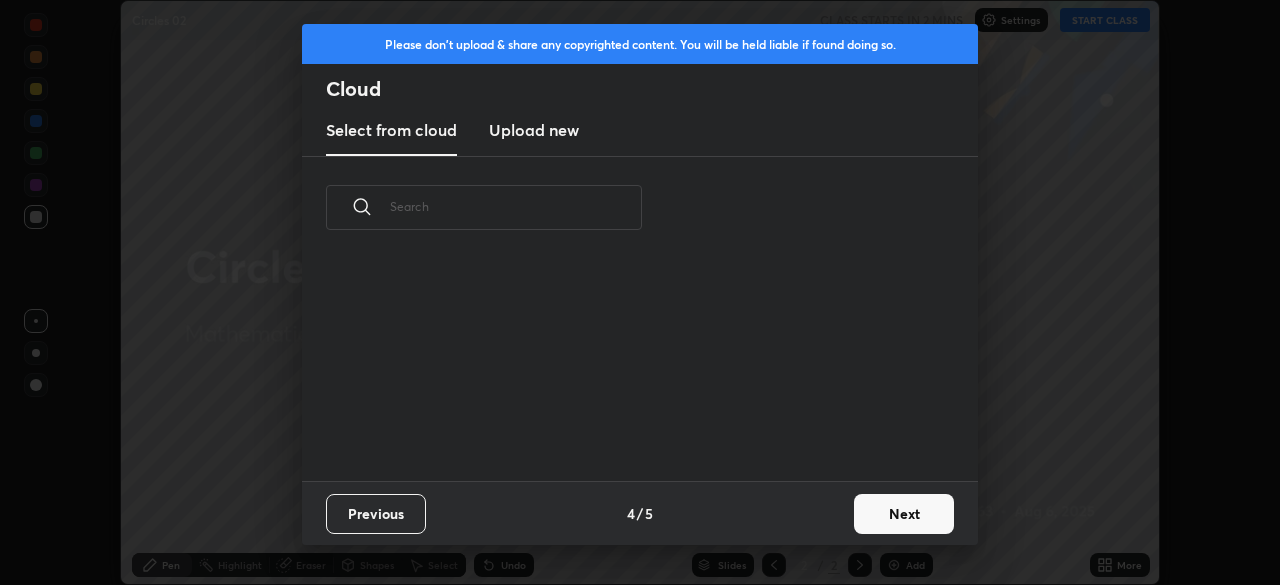 click on "Next" at bounding box center [904, 514] 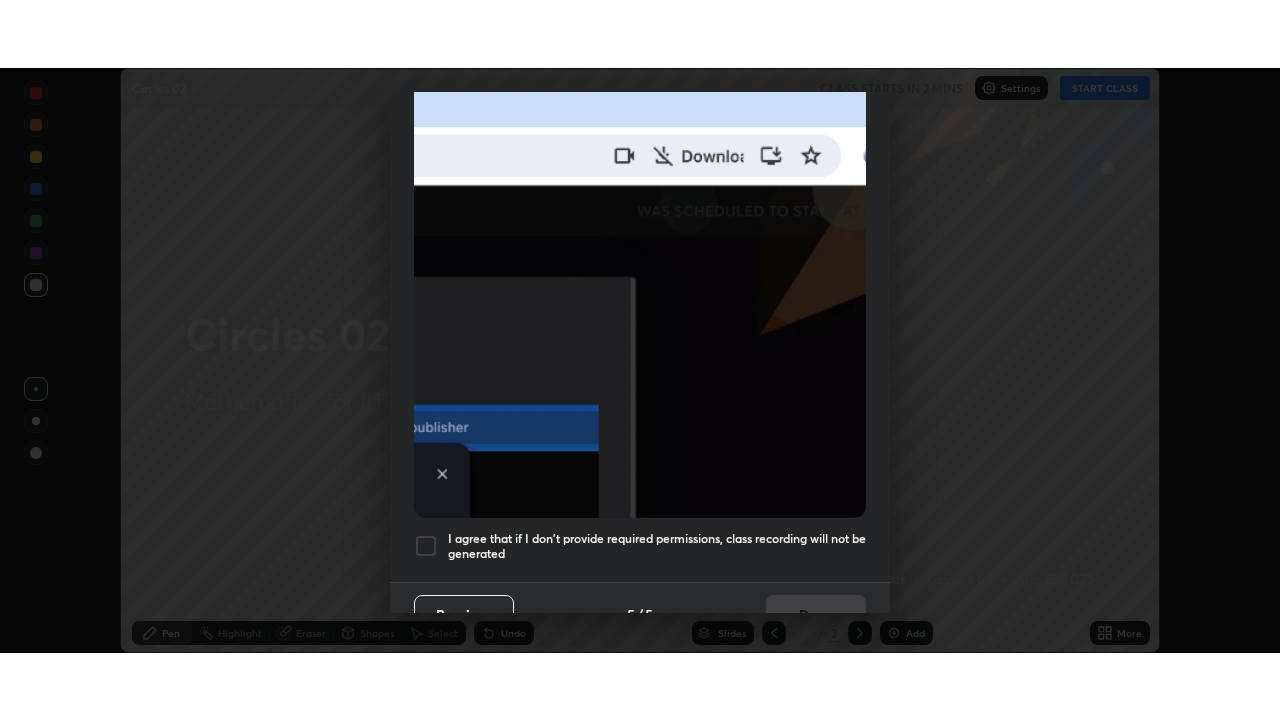 scroll, scrollTop: 479, scrollLeft: 0, axis: vertical 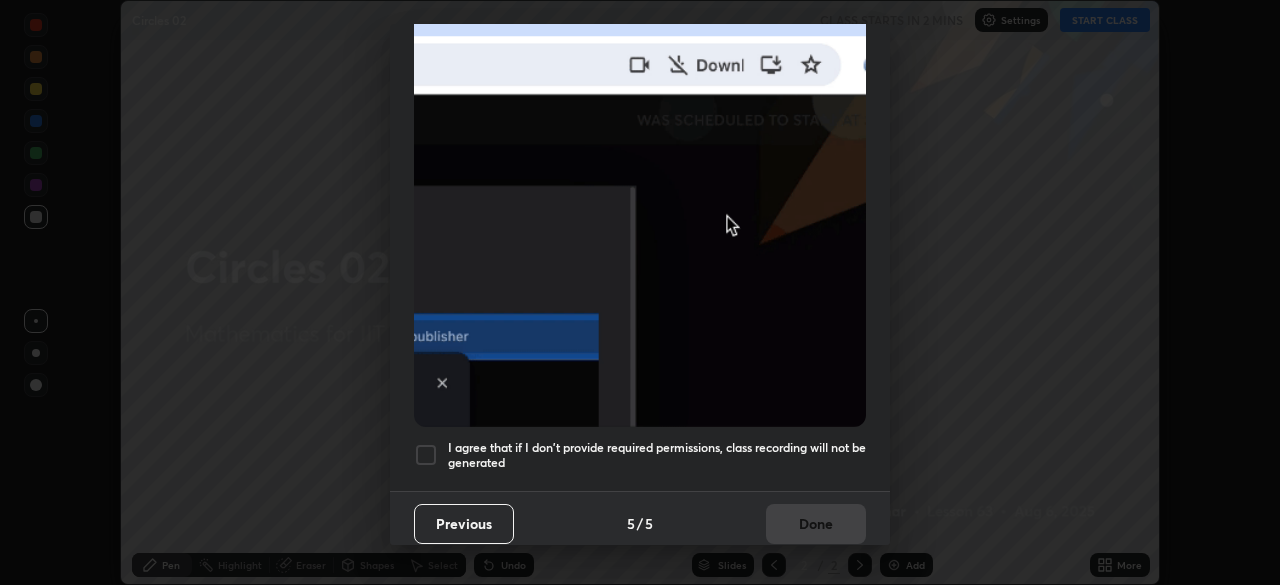 click at bounding box center [426, 455] 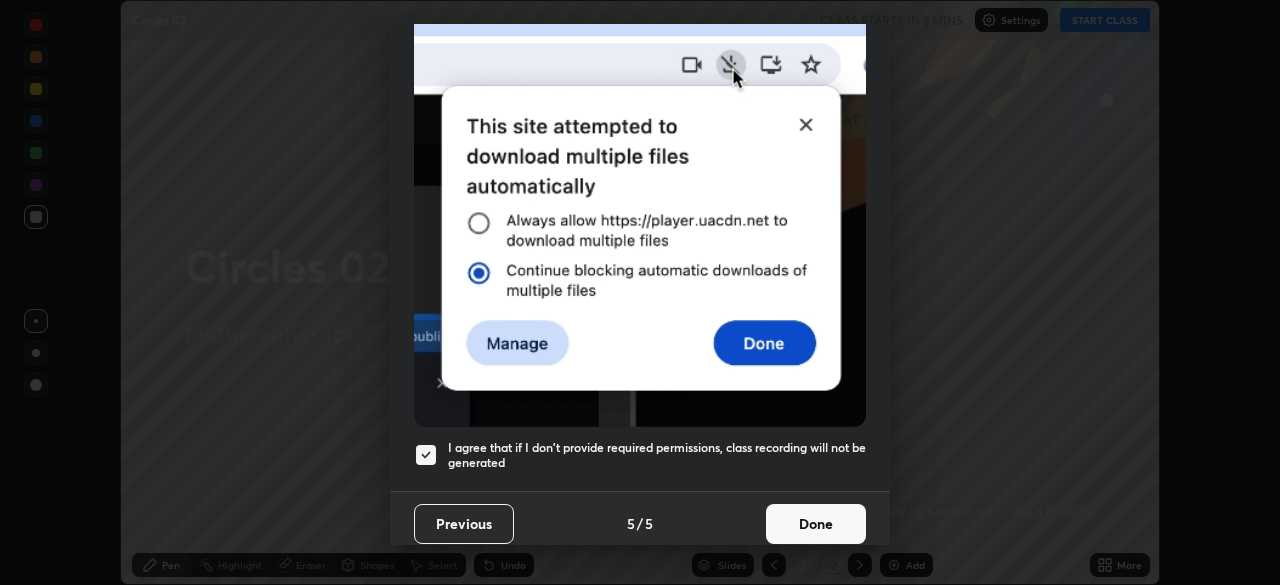 click on "Done" at bounding box center [816, 524] 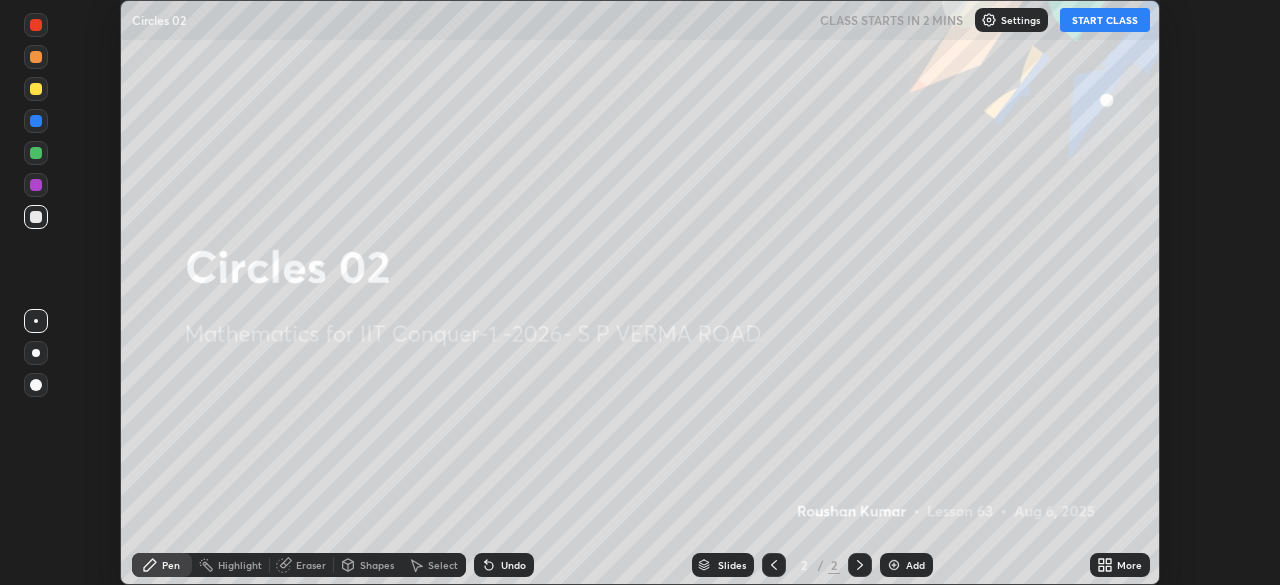 click 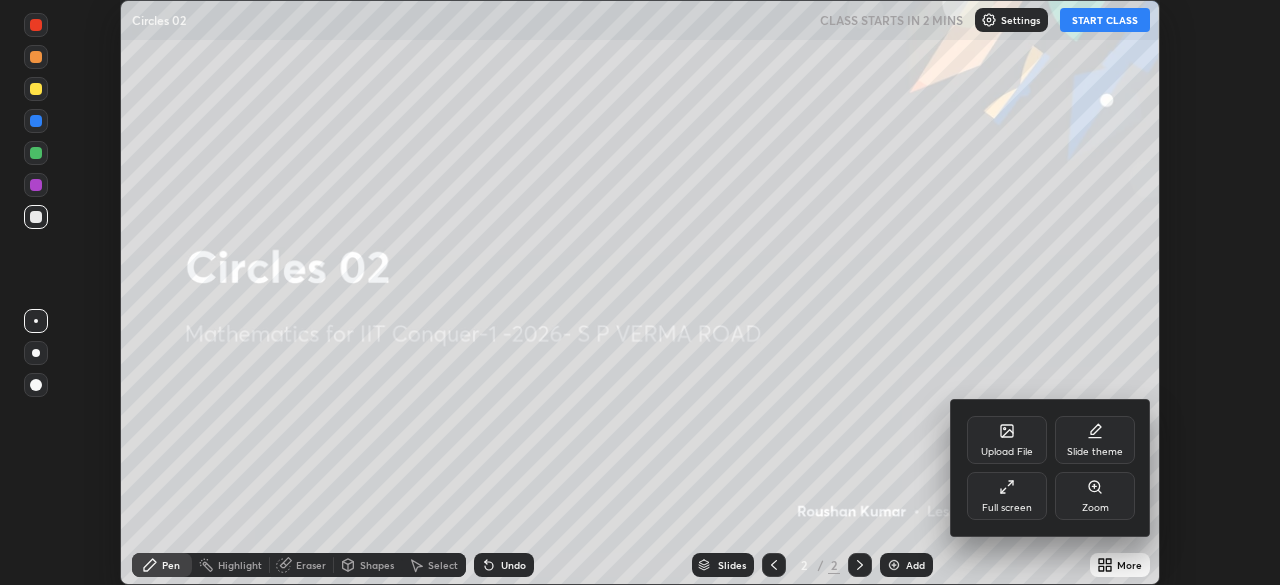 click on "Full screen" at bounding box center (1007, 496) 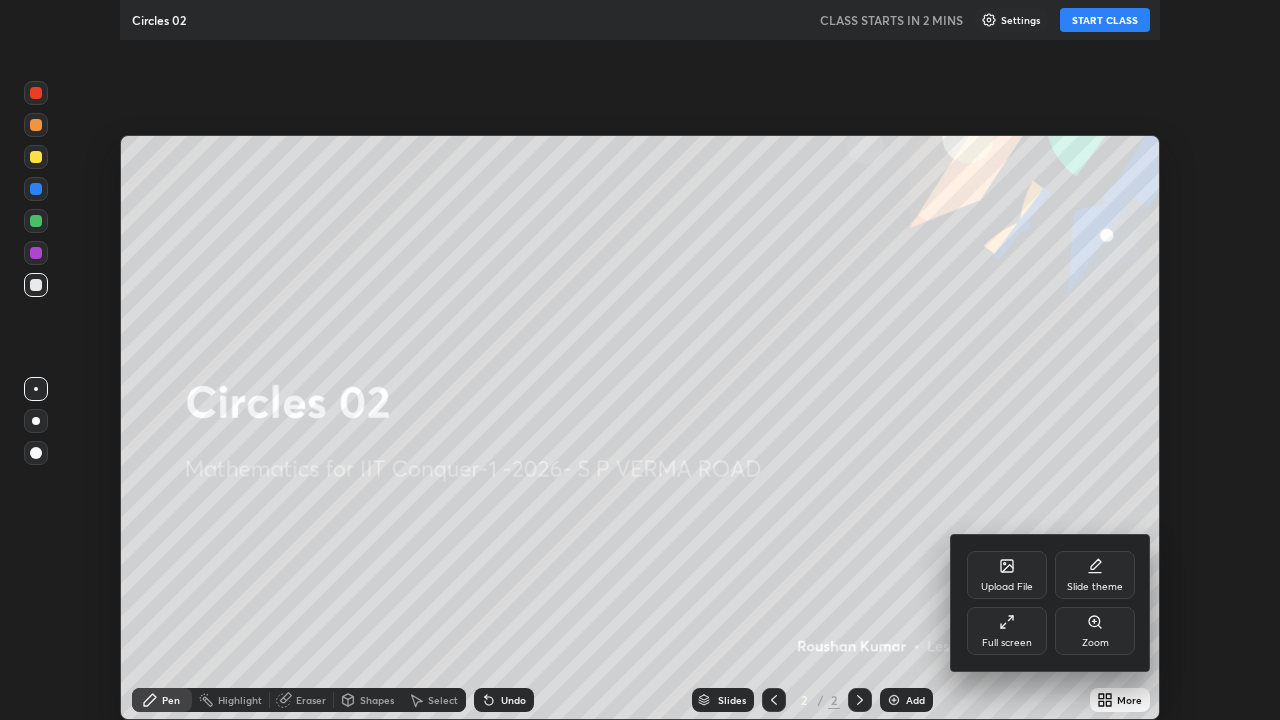 scroll, scrollTop: 99280, scrollLeft: 98720, axis: both 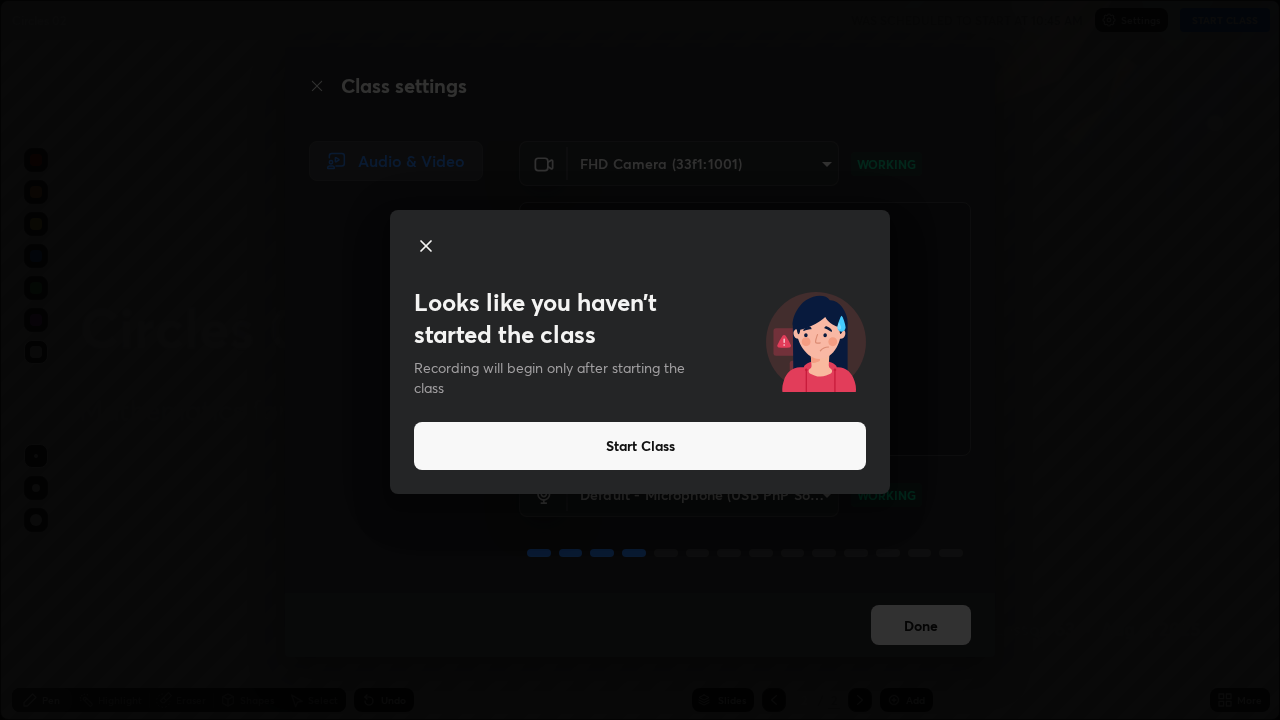 click on "Start Class" at bounding box center [640, 446] 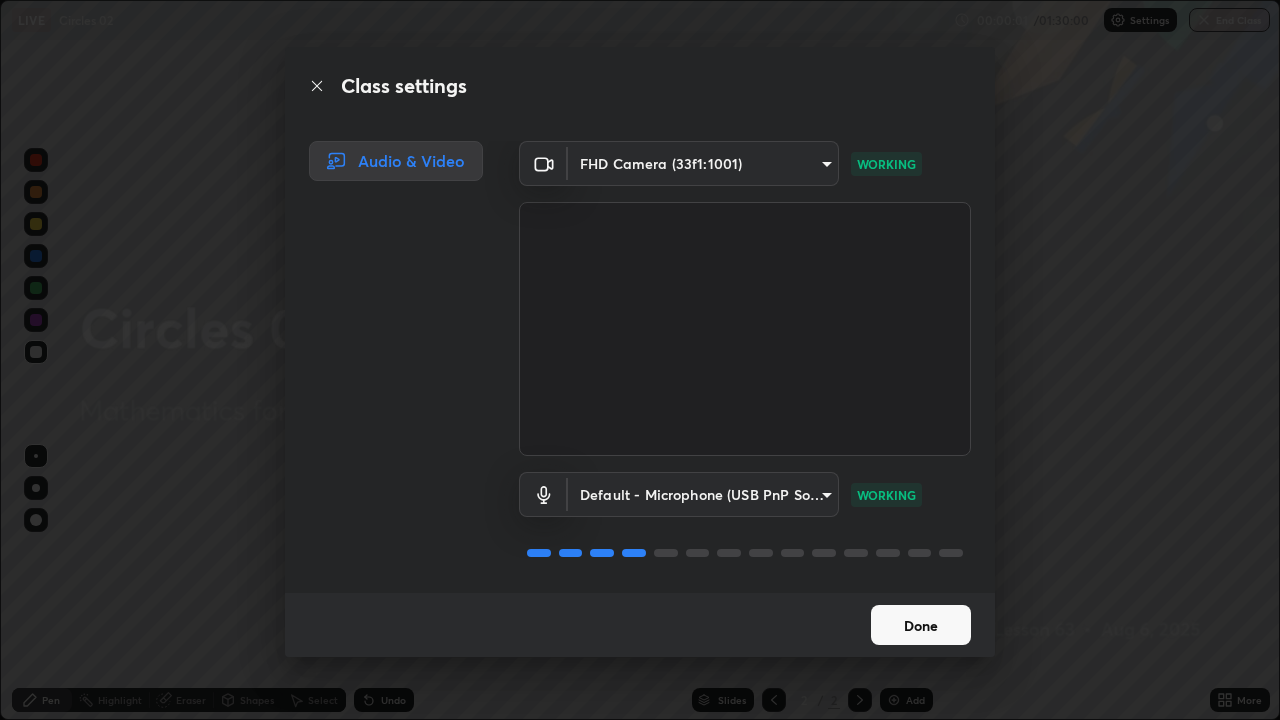 click on "Done" at bounding box center (921, 625) 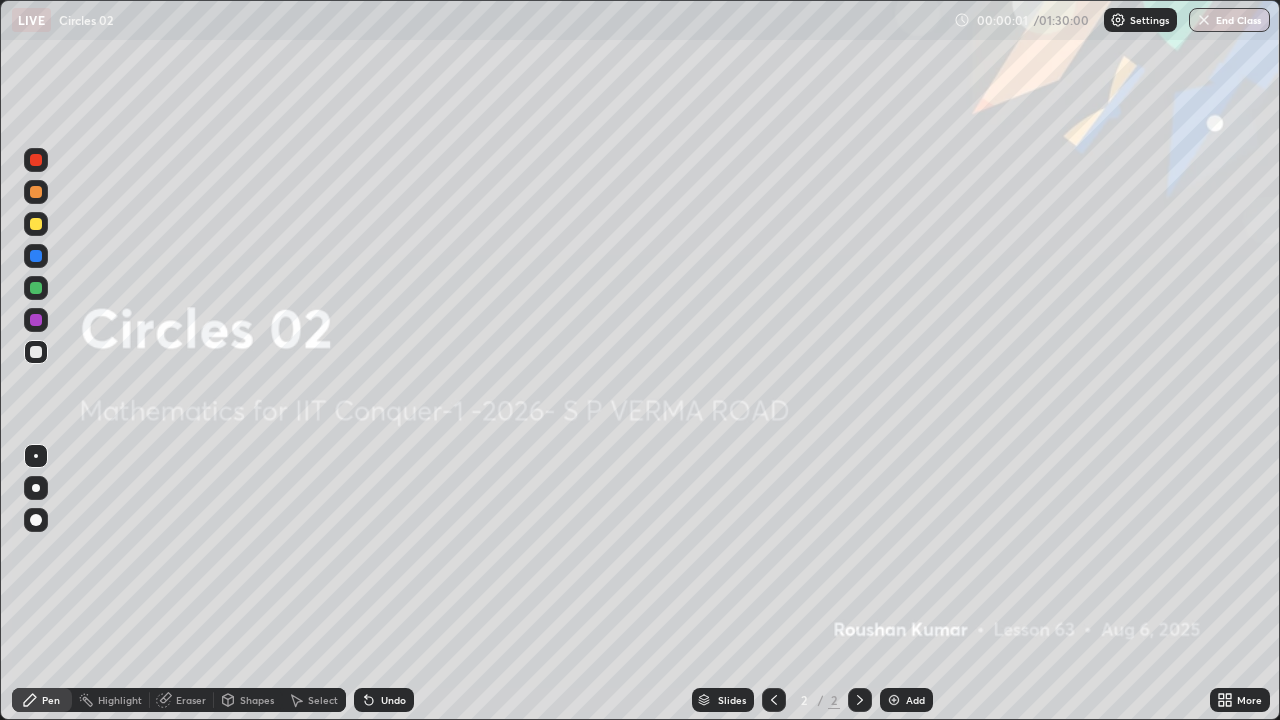click on "Add" at bounding box center [906, 700] 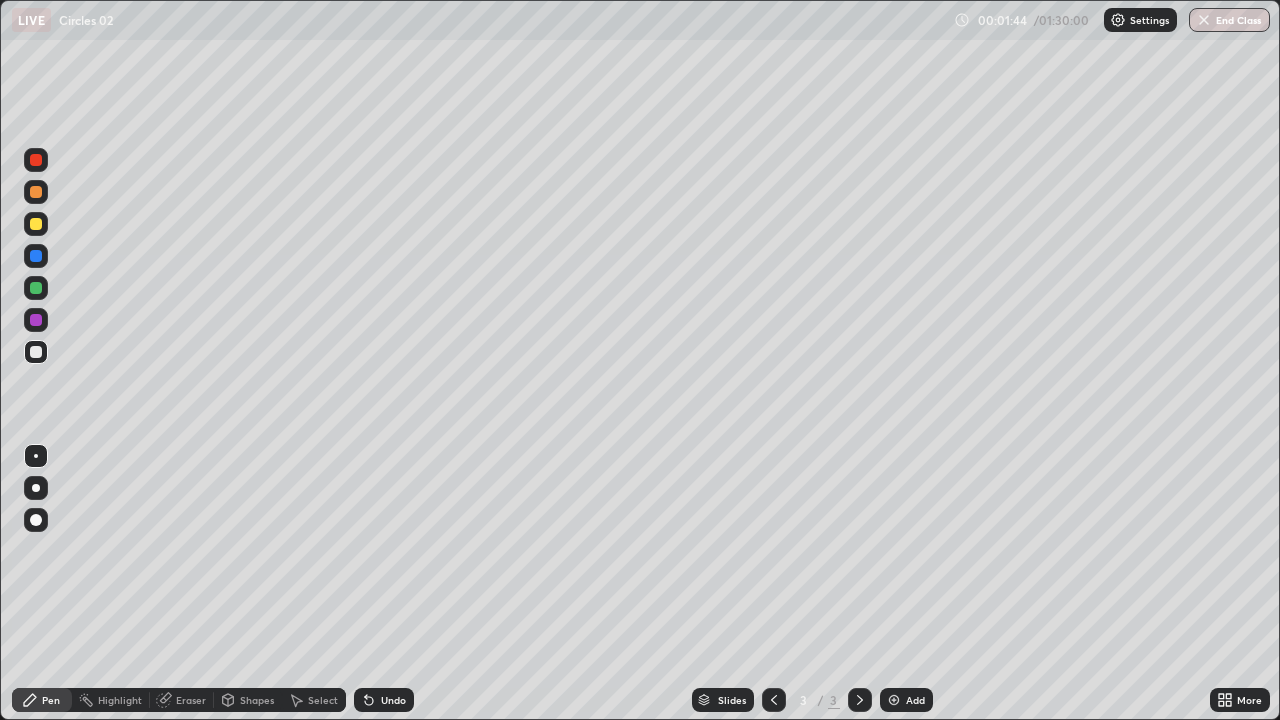 click at bounding box center (36, 224) 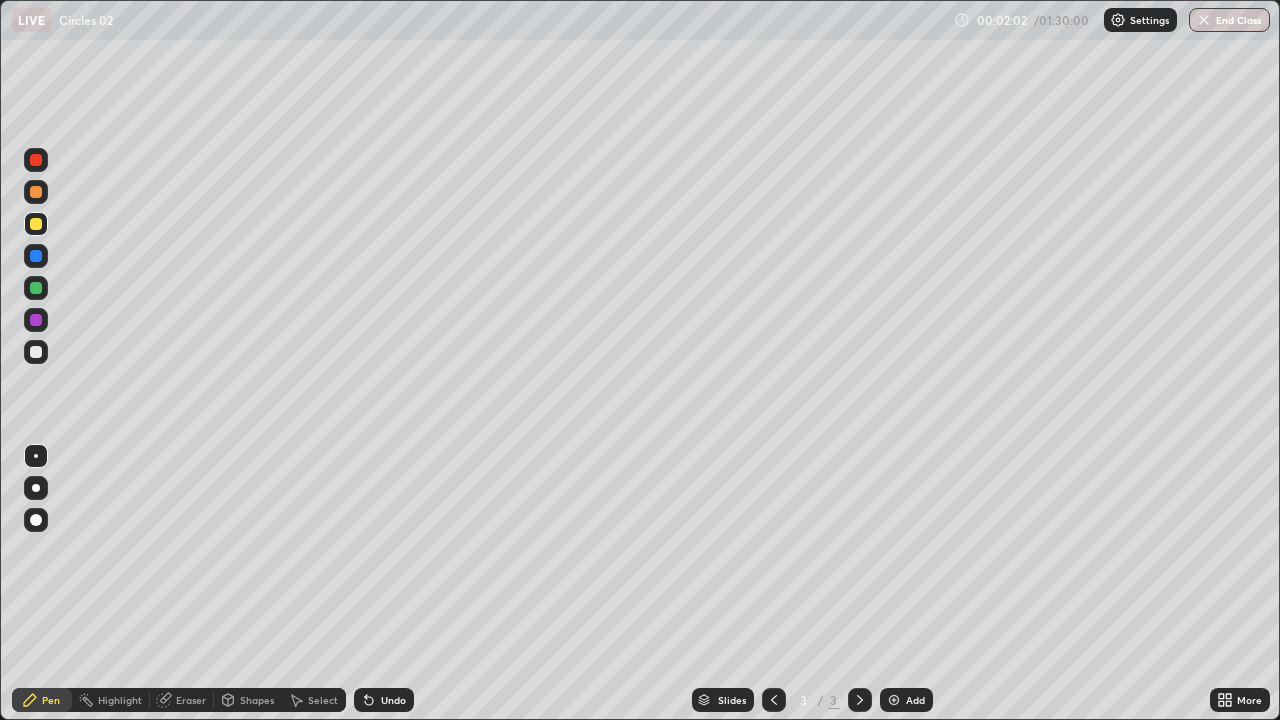 click on "Undo" at bounding box center [393, 700] 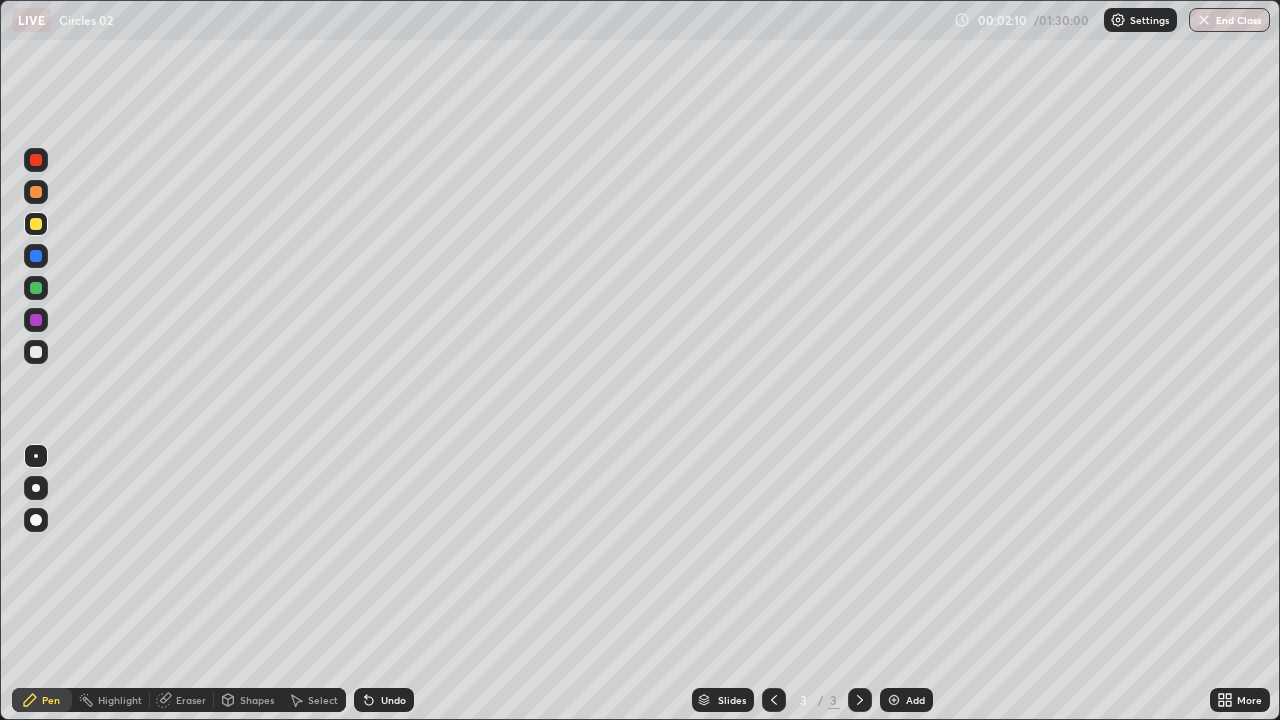 click at bounding box center (36, 288) 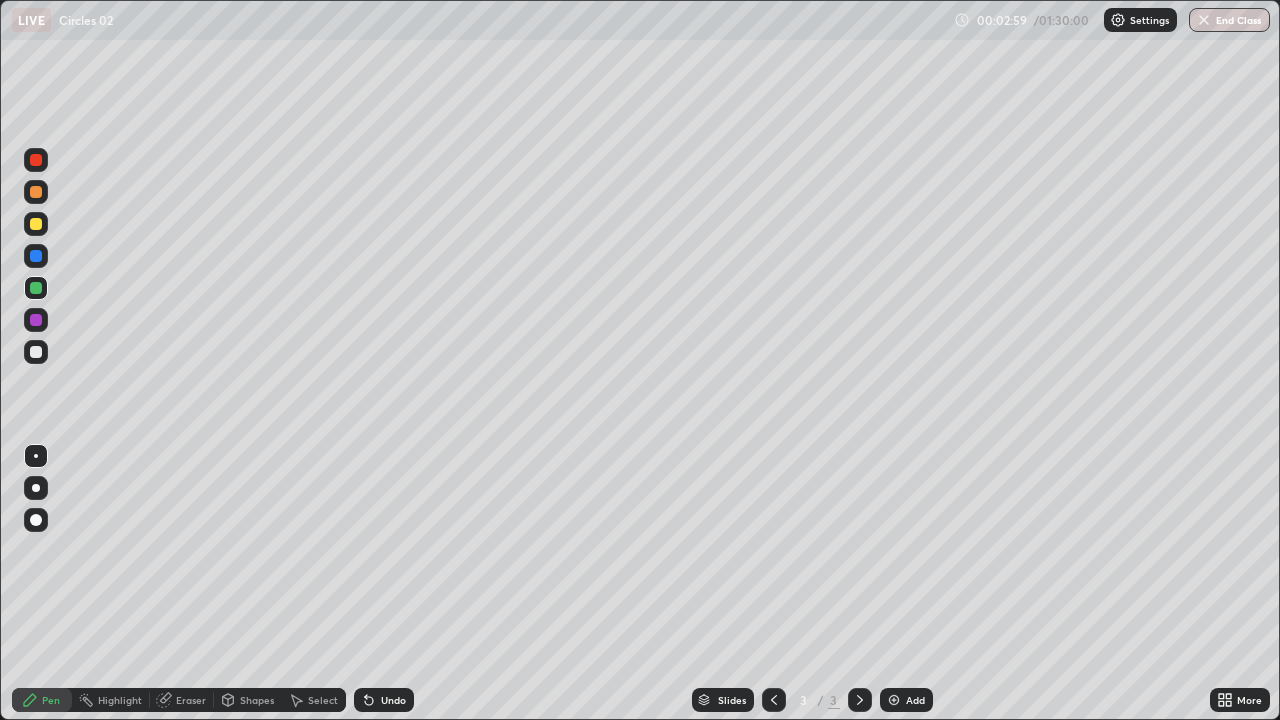 click at bounding box center (36, 224) 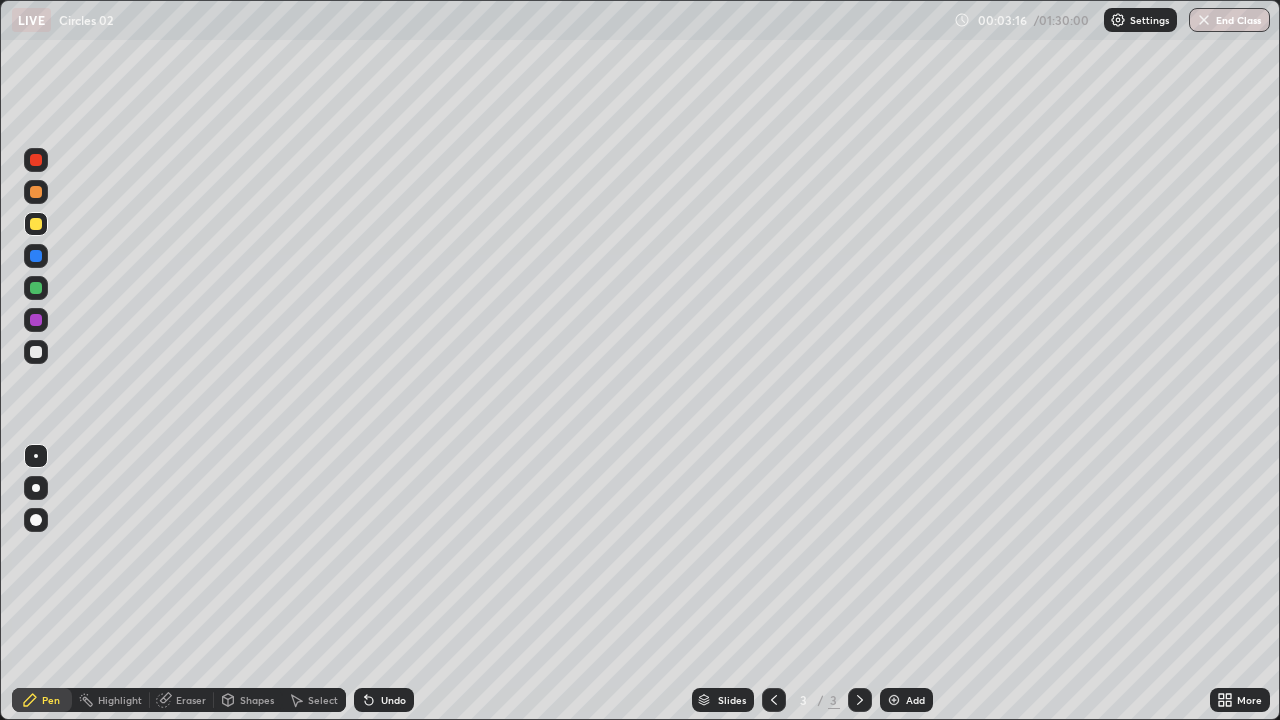 click at bounding box center [36, 288] 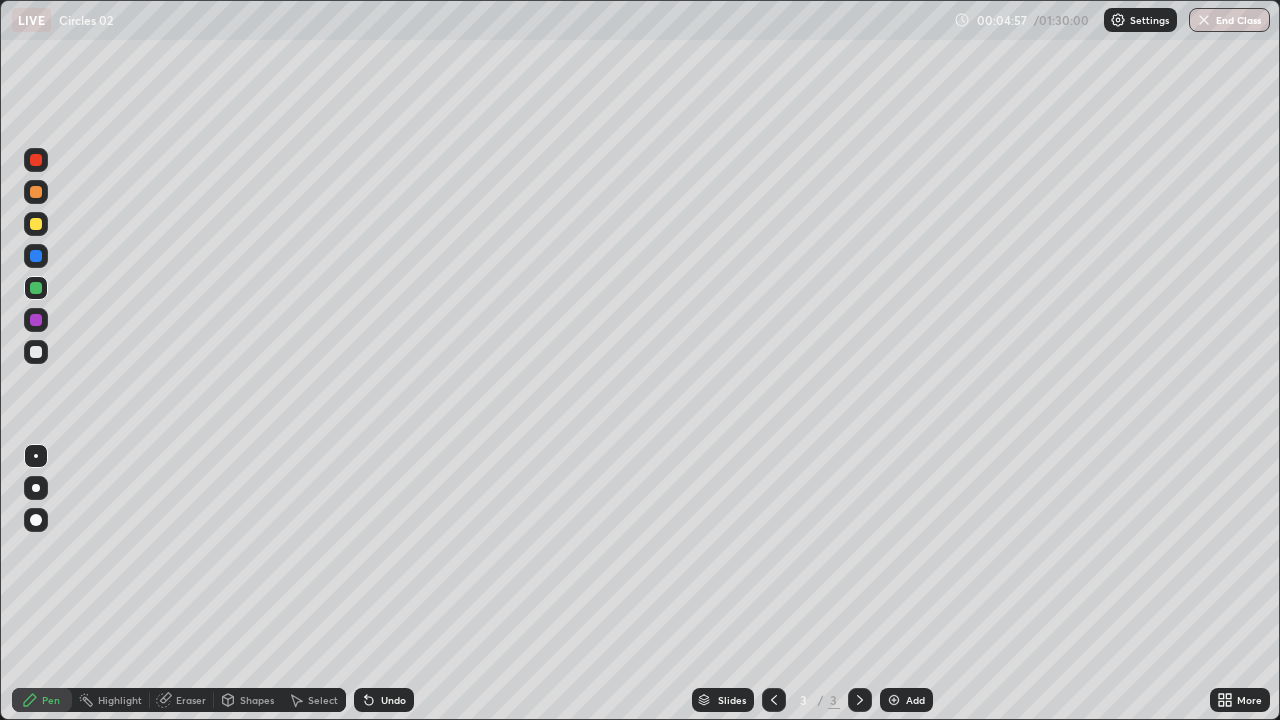 click at bounding box center (36, 224) 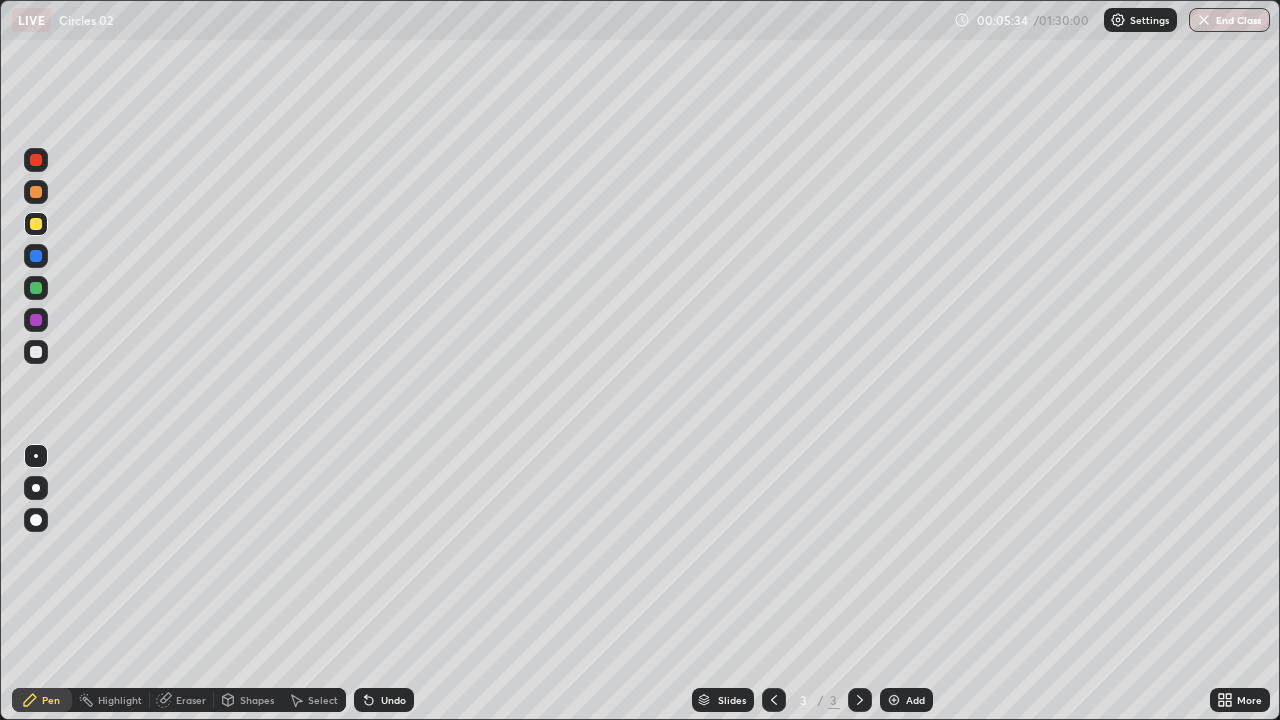 click at bounding box center [894, 700] 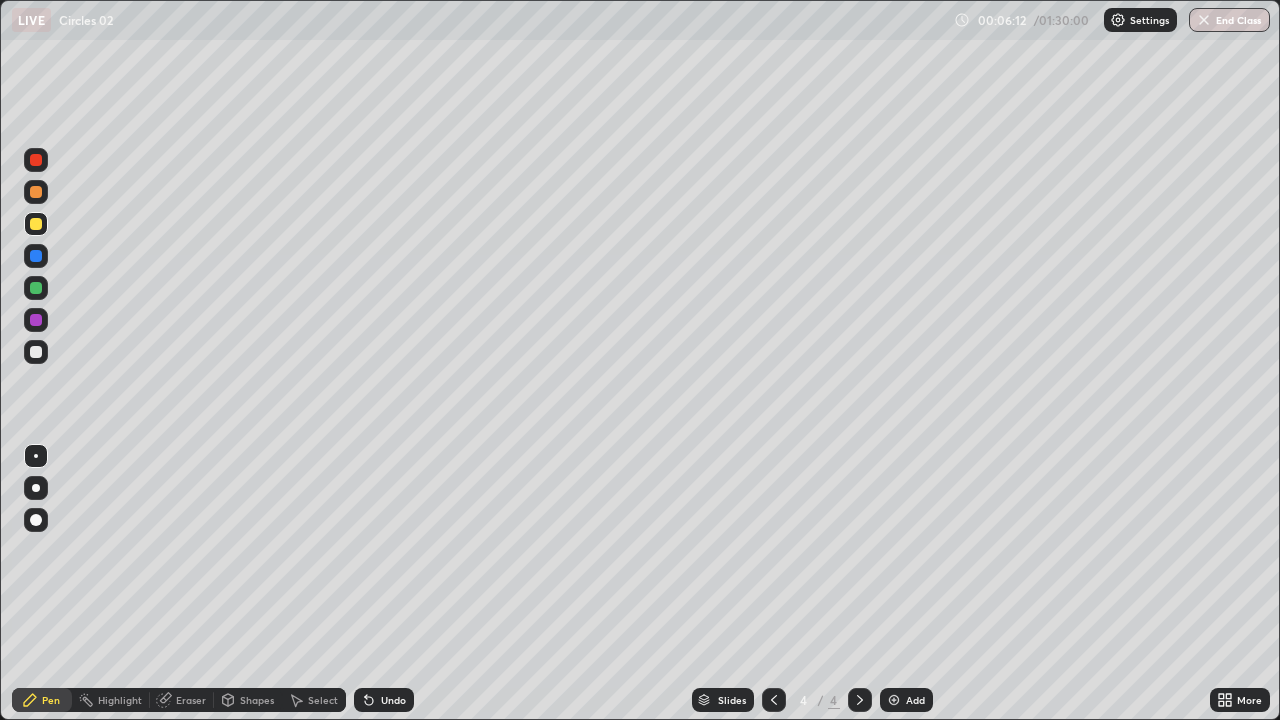 click at bounding box center (36, 288) 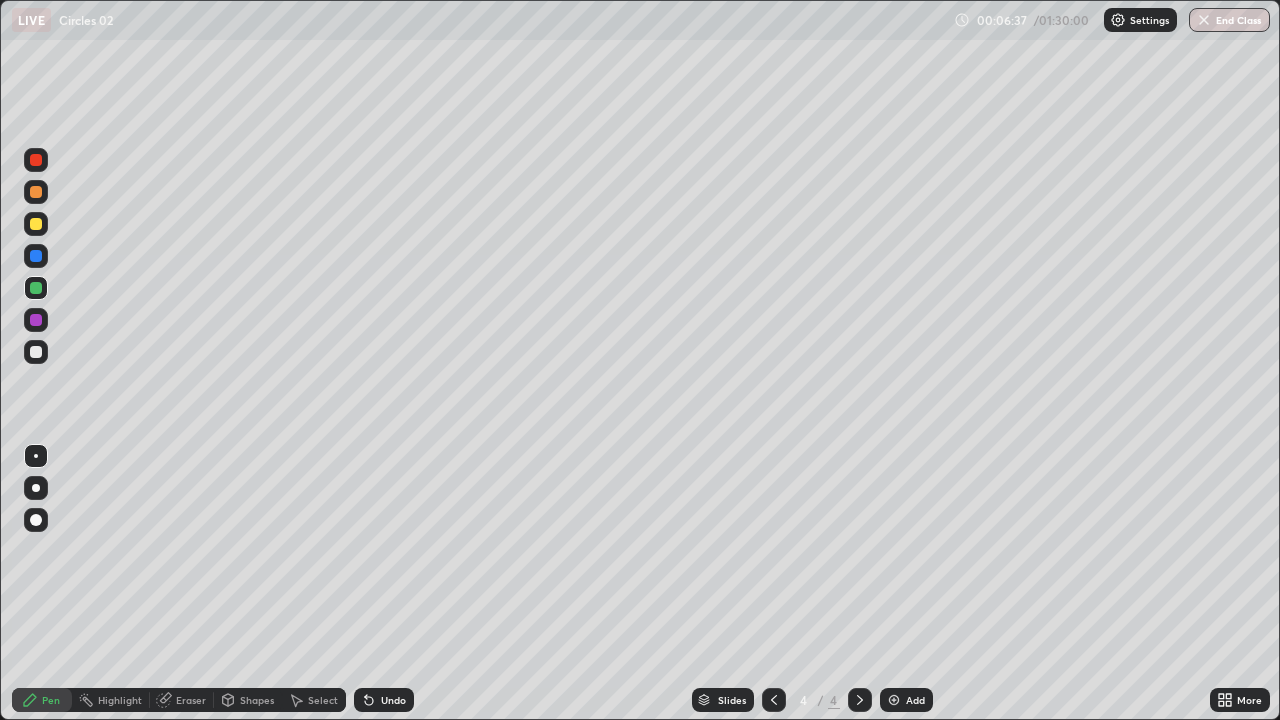 click at bounding box center [36, 352] 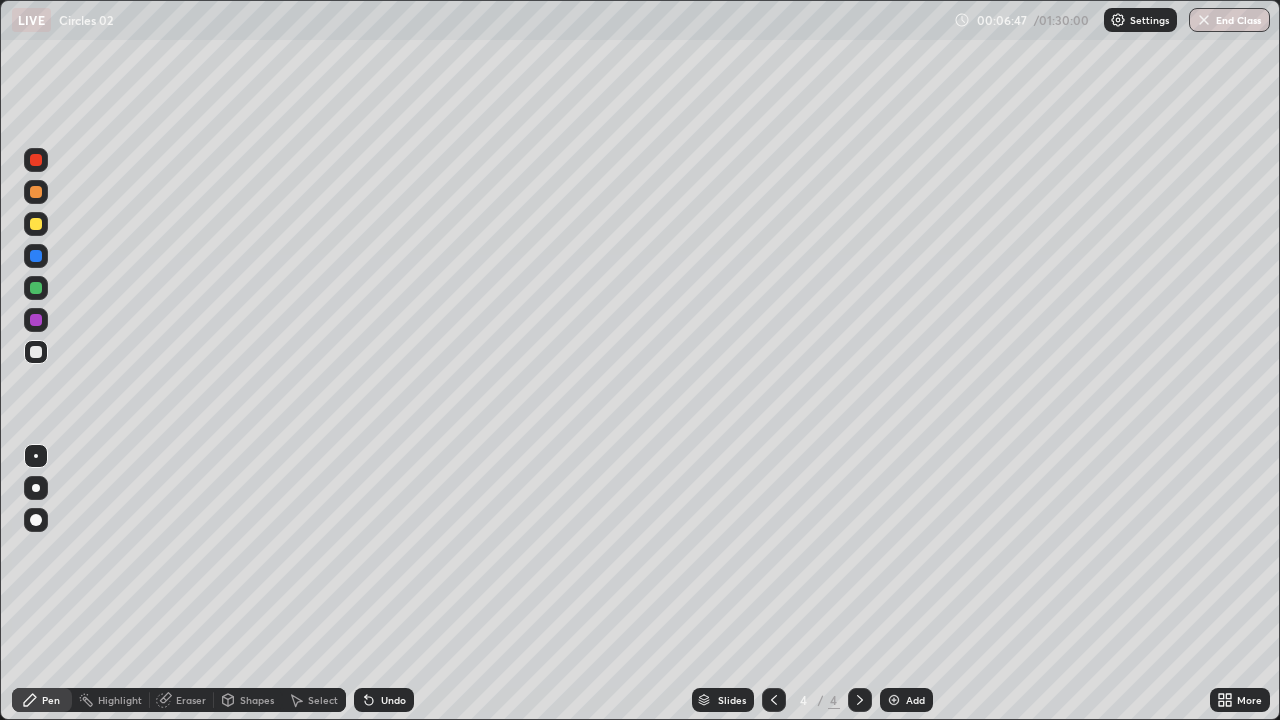click at bounding box center [36, 320] 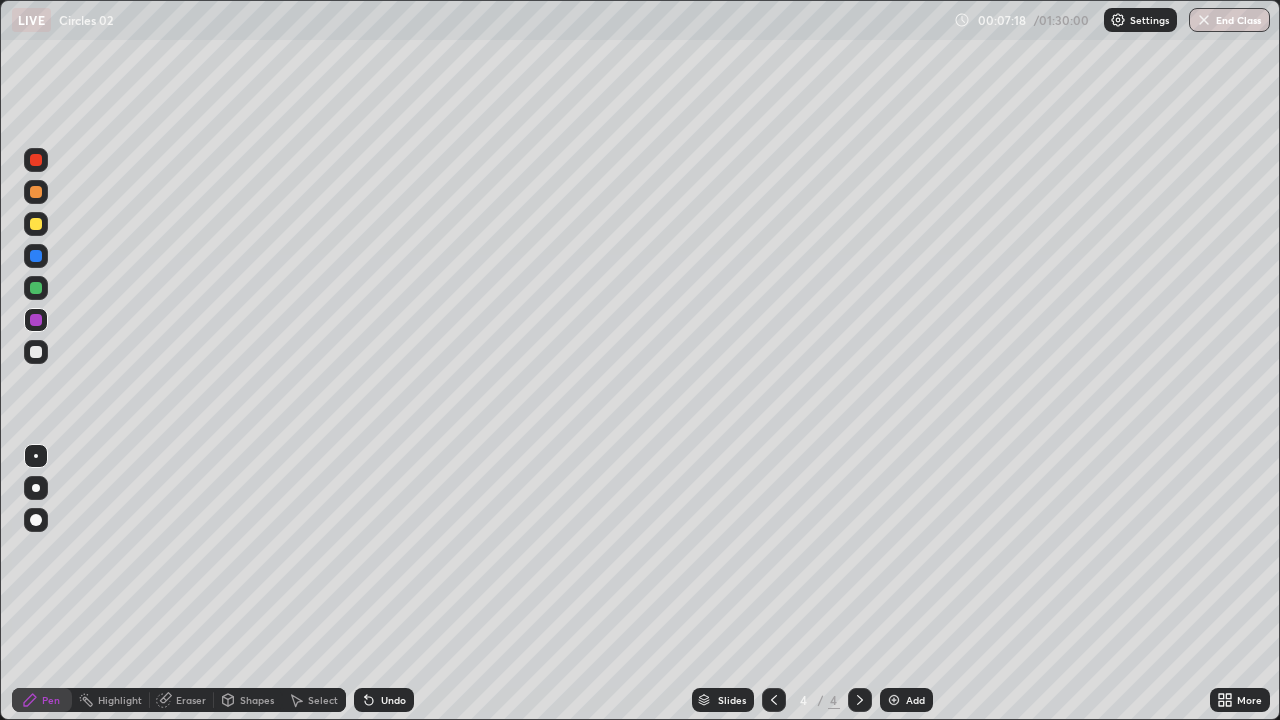 click at bounding box center (36, 352) 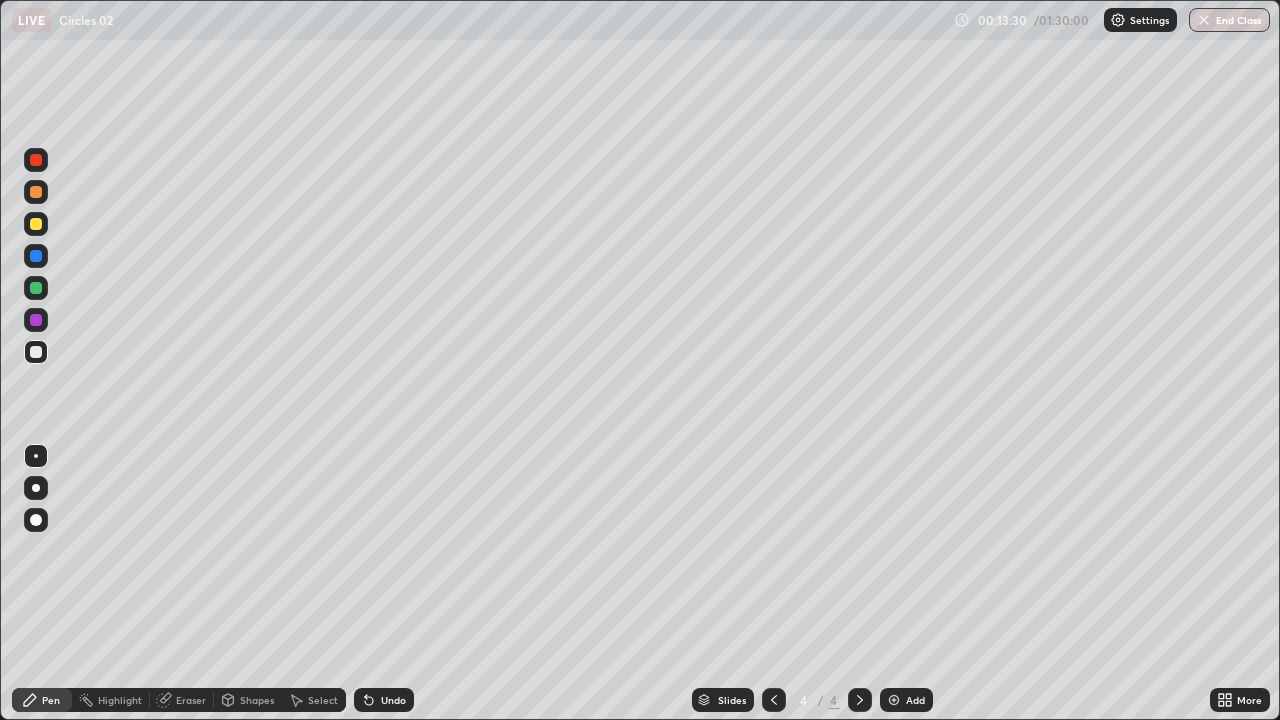click on "Add" at bounding box center (906, 700) 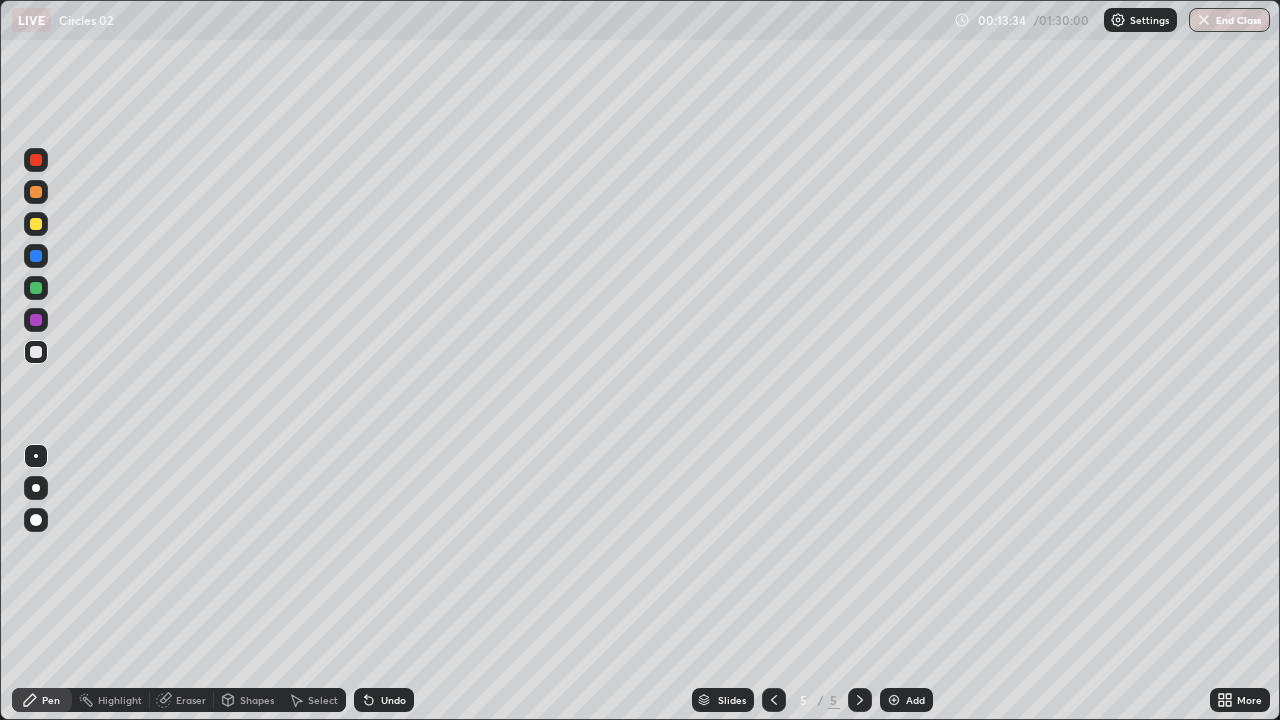 click at bounding box center [36, 224] 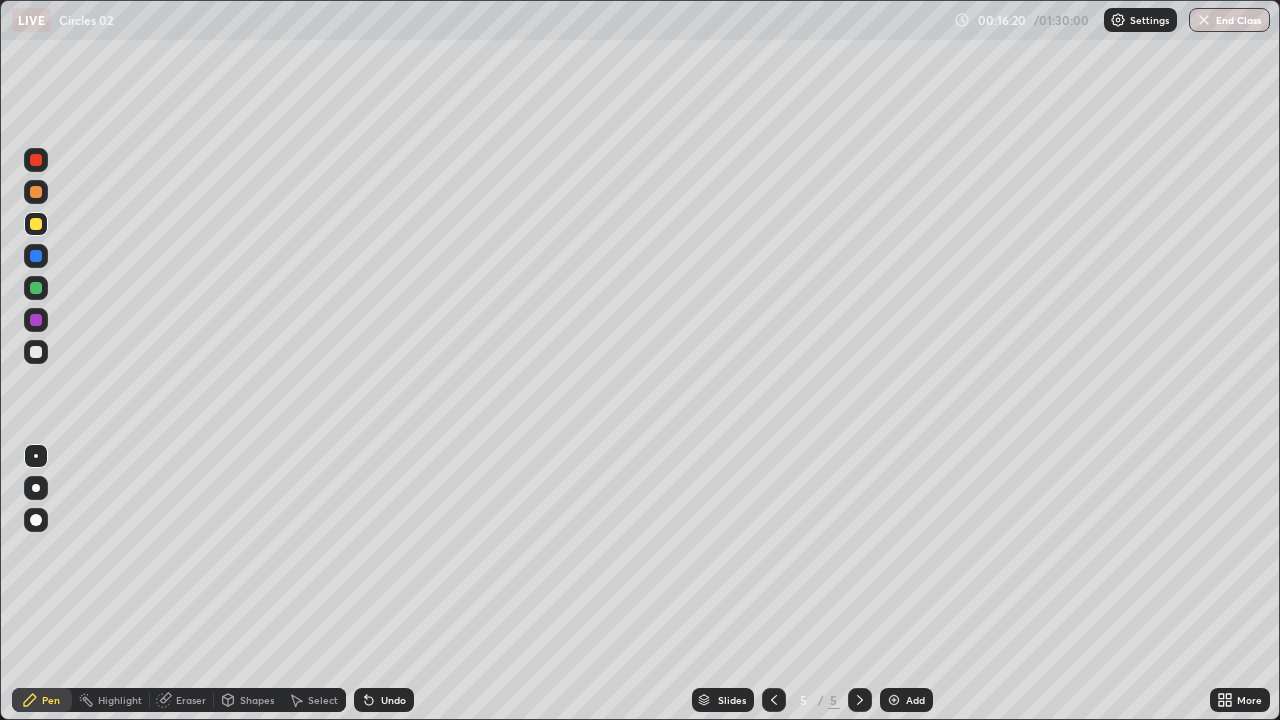 click at bounding box center [36, 288] 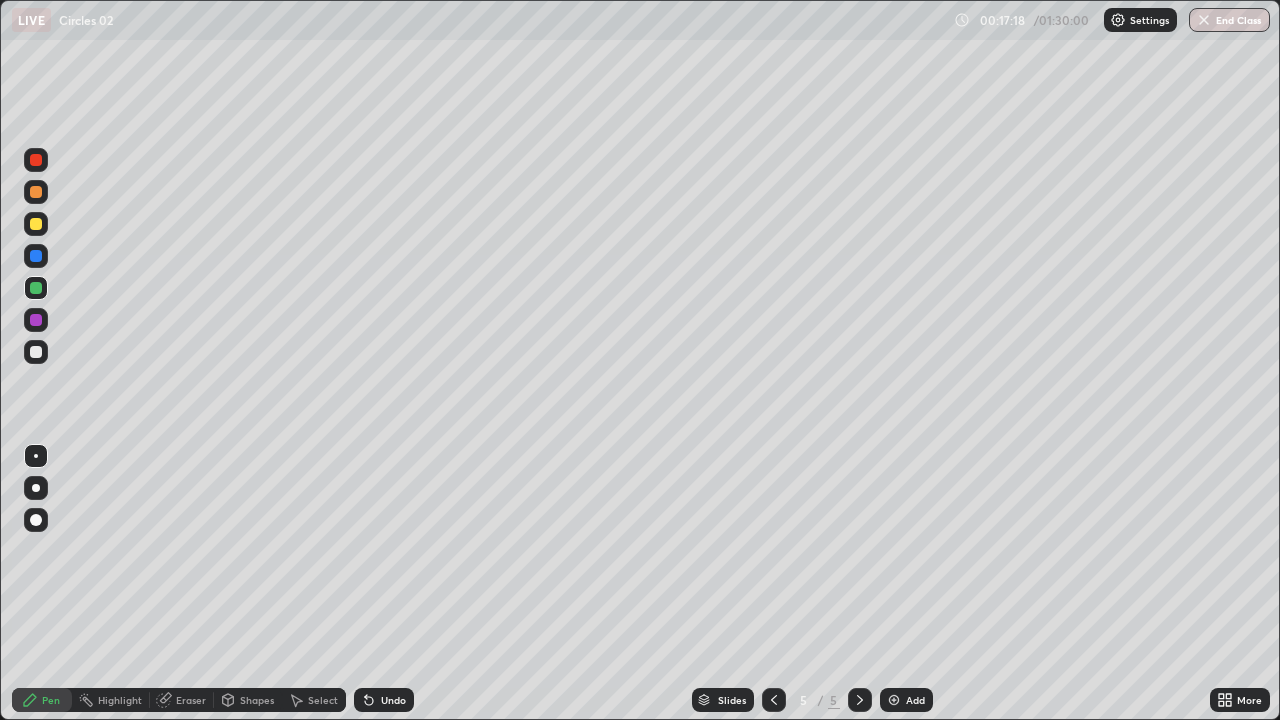 click at bounding box center [36, 352] 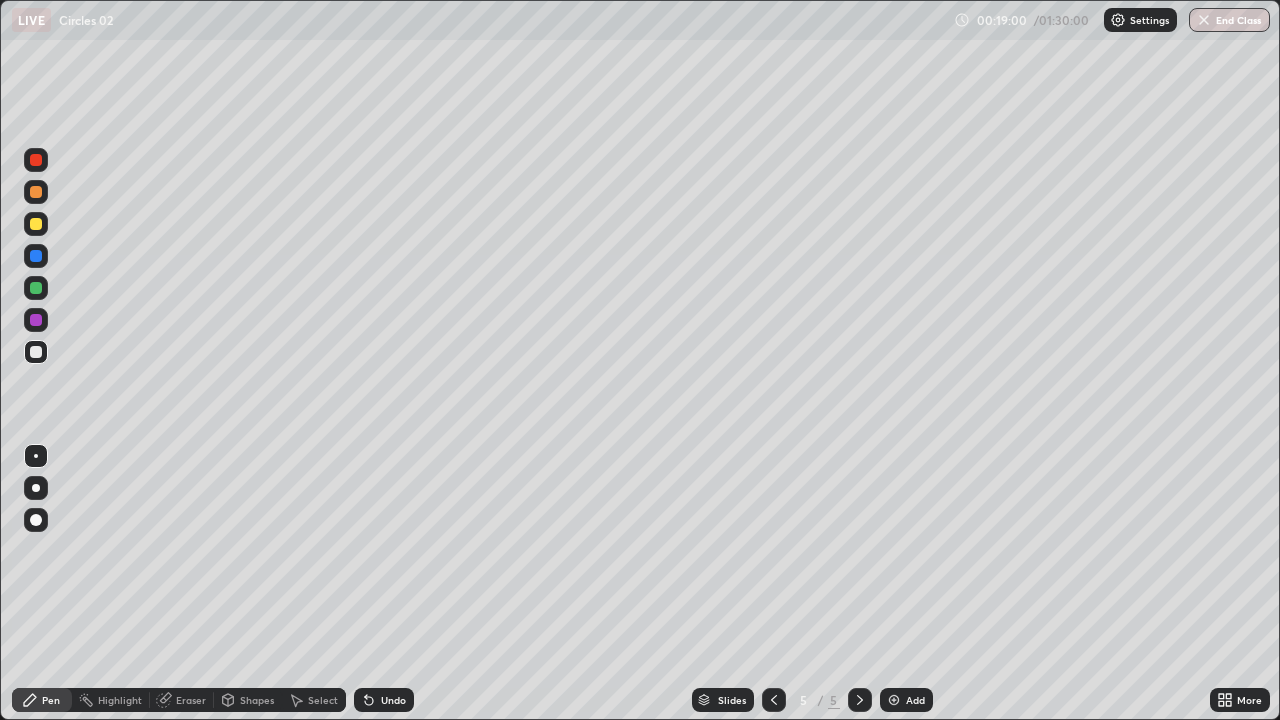 click at bounding box center [36, 224] 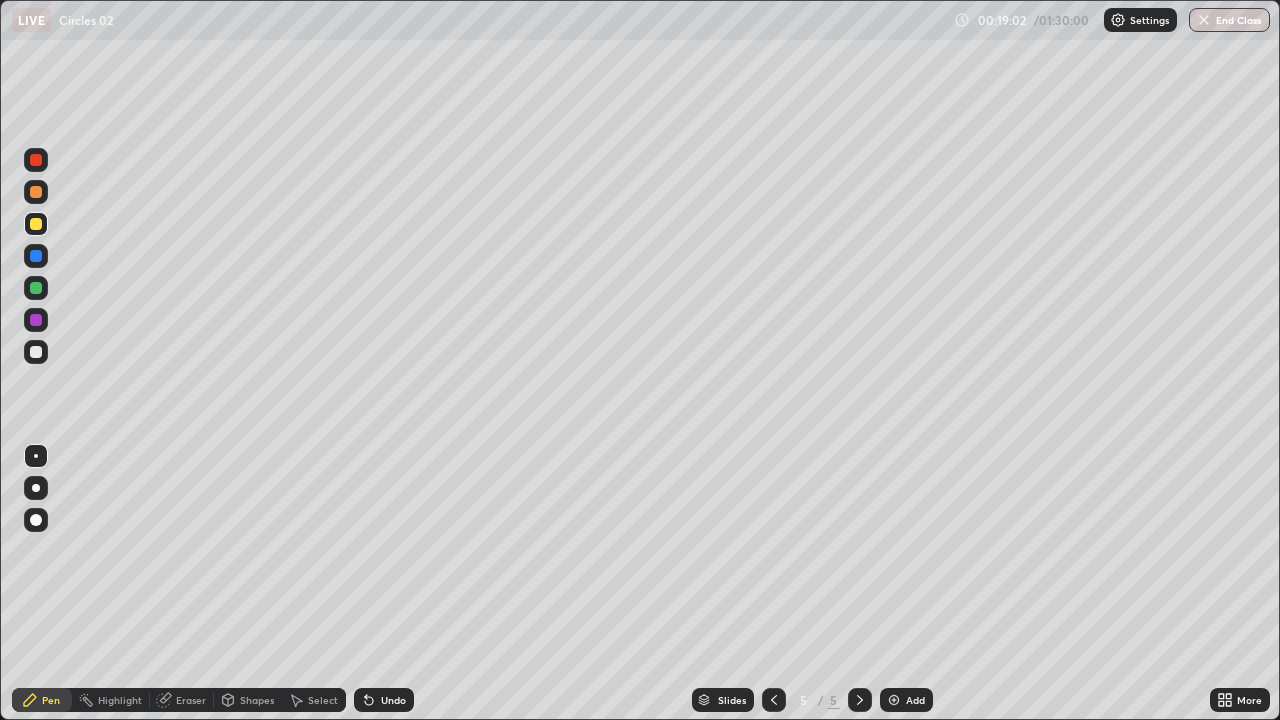 click on "Add" at bounding box center (915, 700) 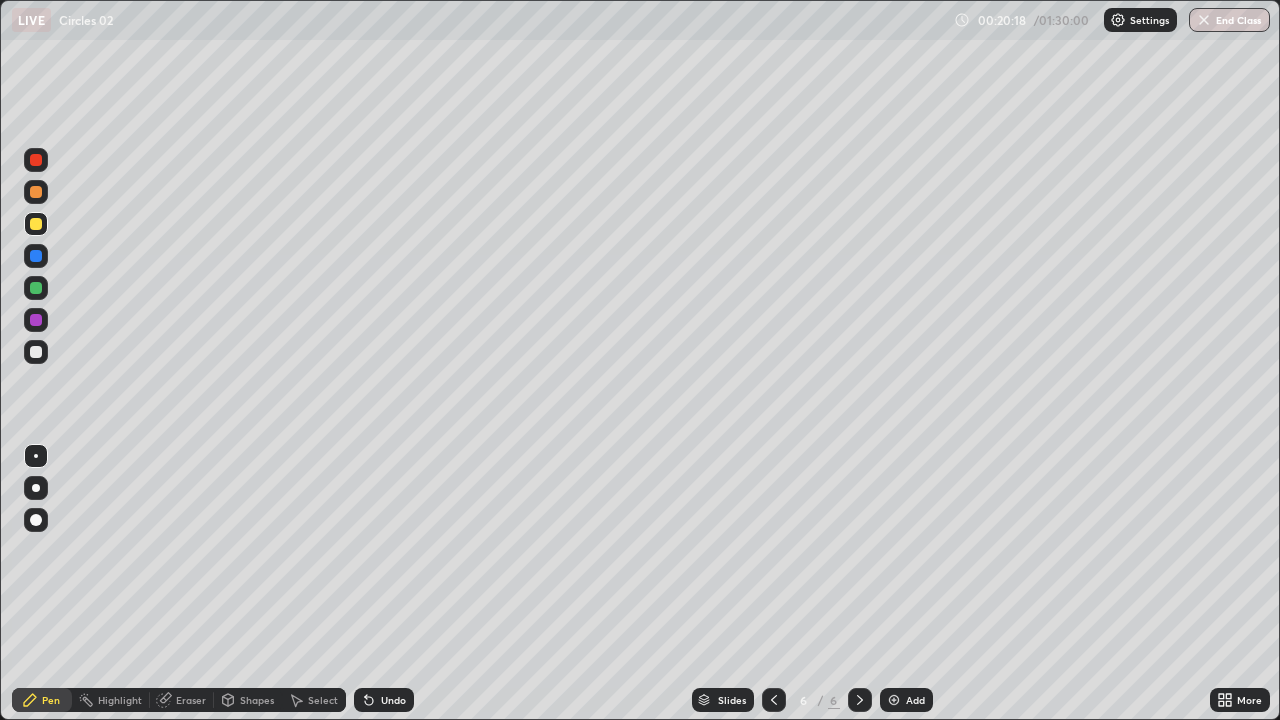 click at bounding box center [36, 288] 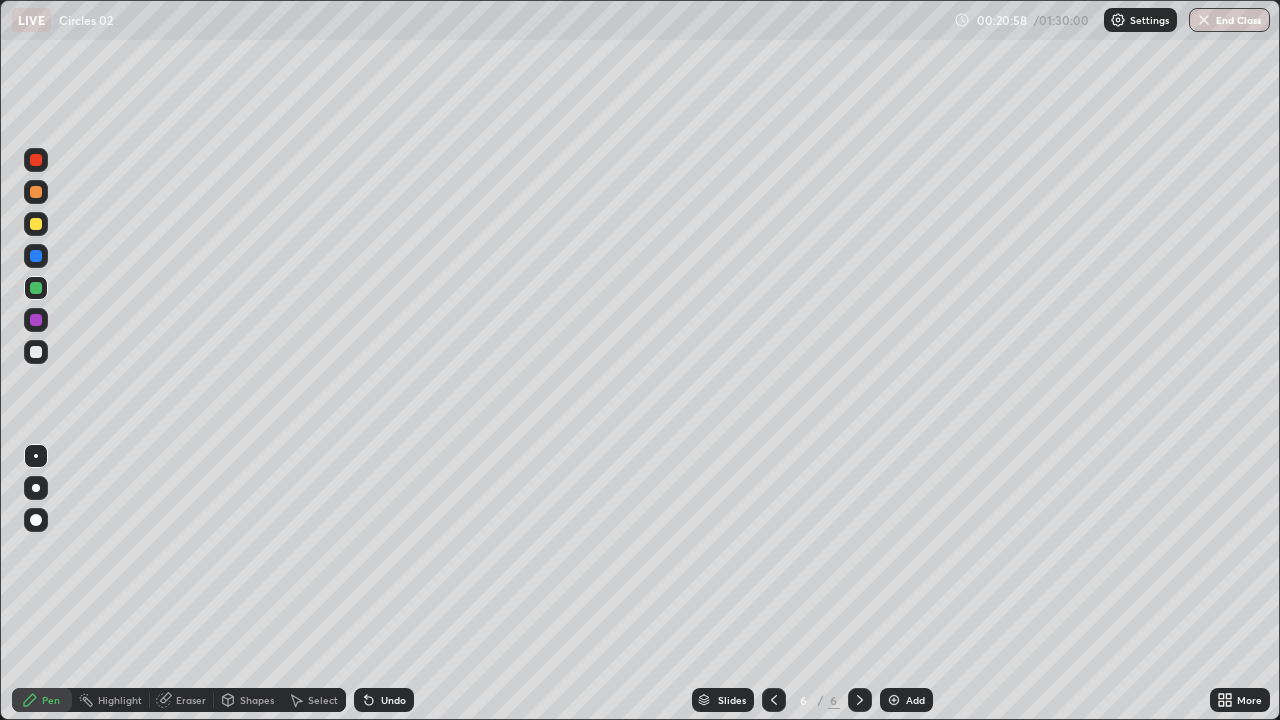 click at bounding box center (36, 352) 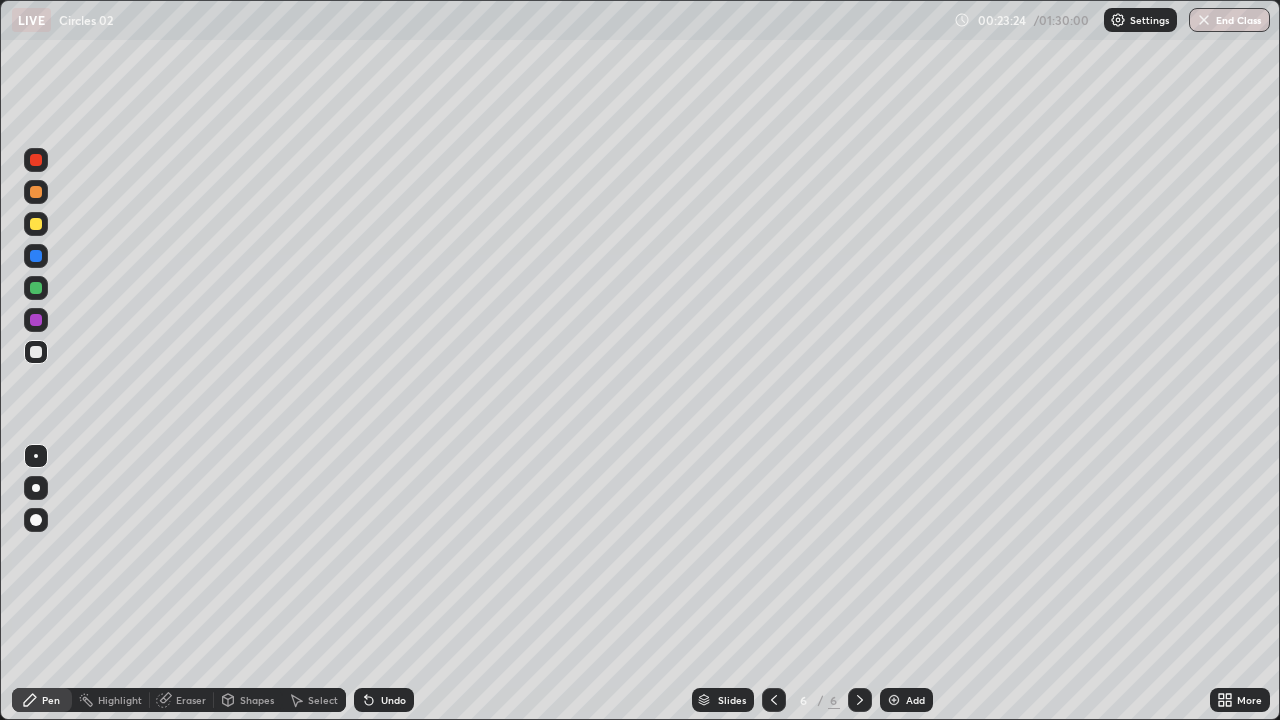 click at bounding box center (36, 288) 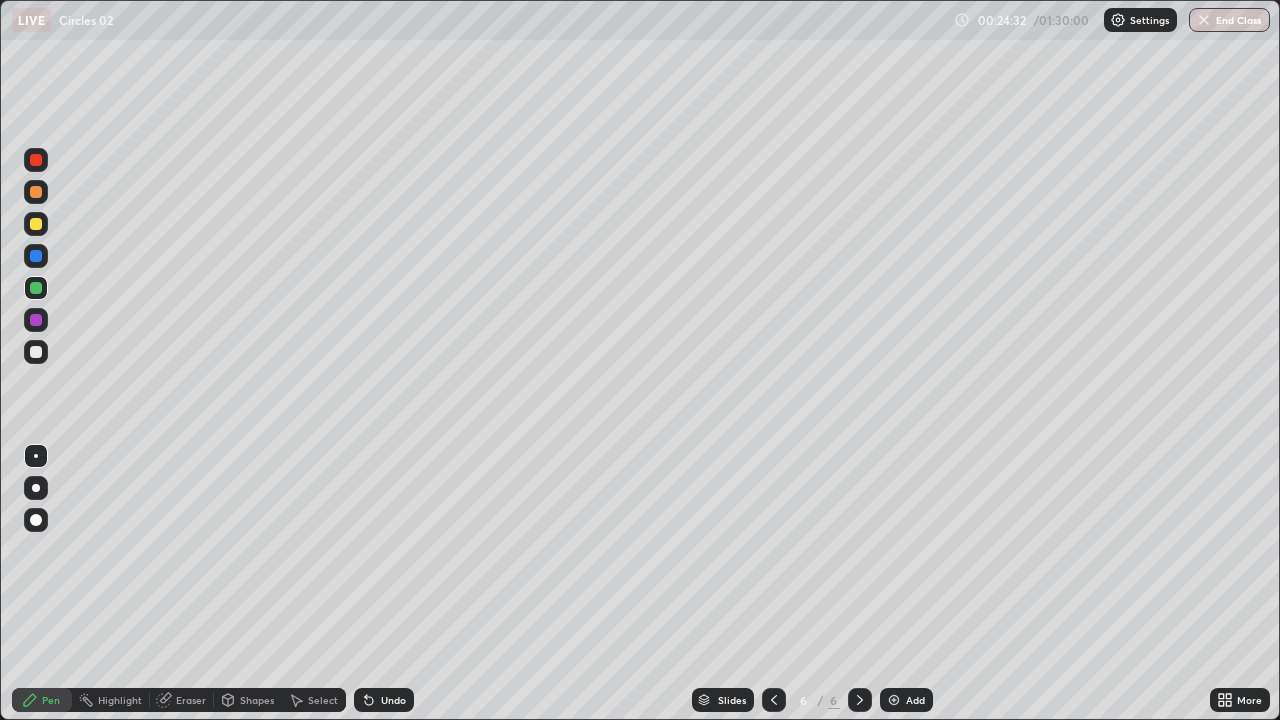 click on "Undo" at bounding box center (393, 700) 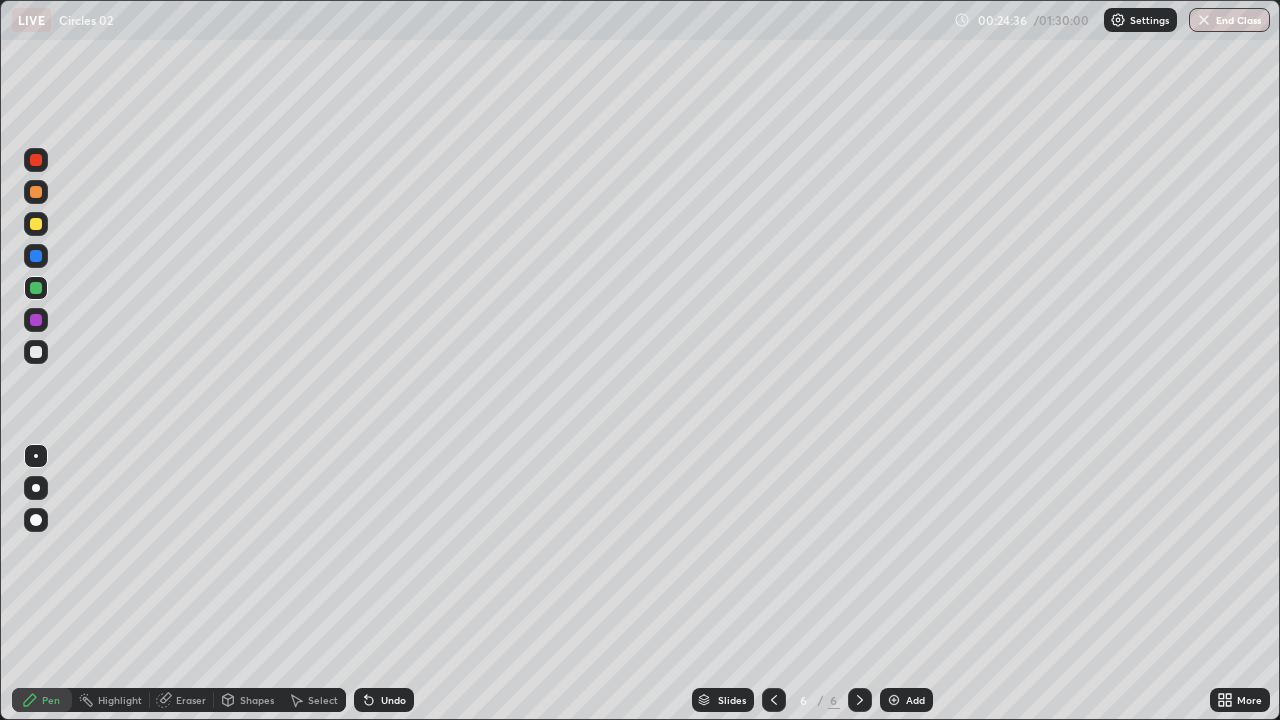 click on "Undo" at bounding box center (384, 700) 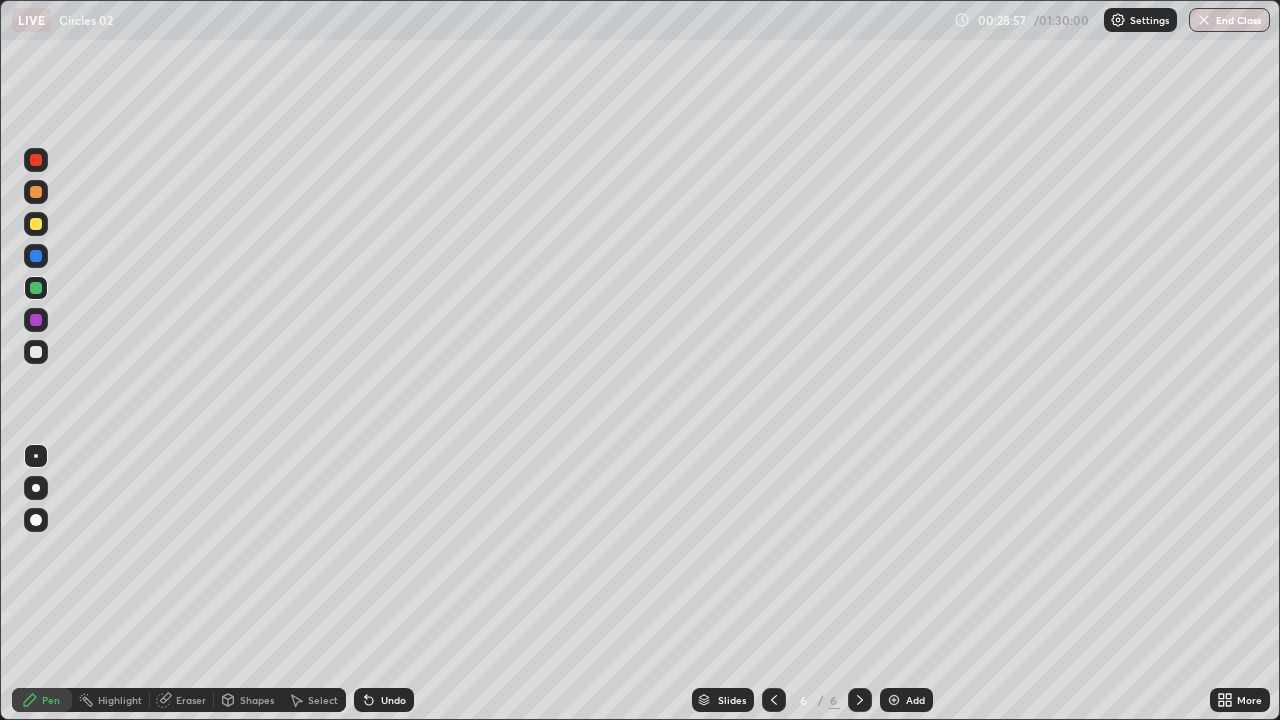 click at bounding box center [36, 224] 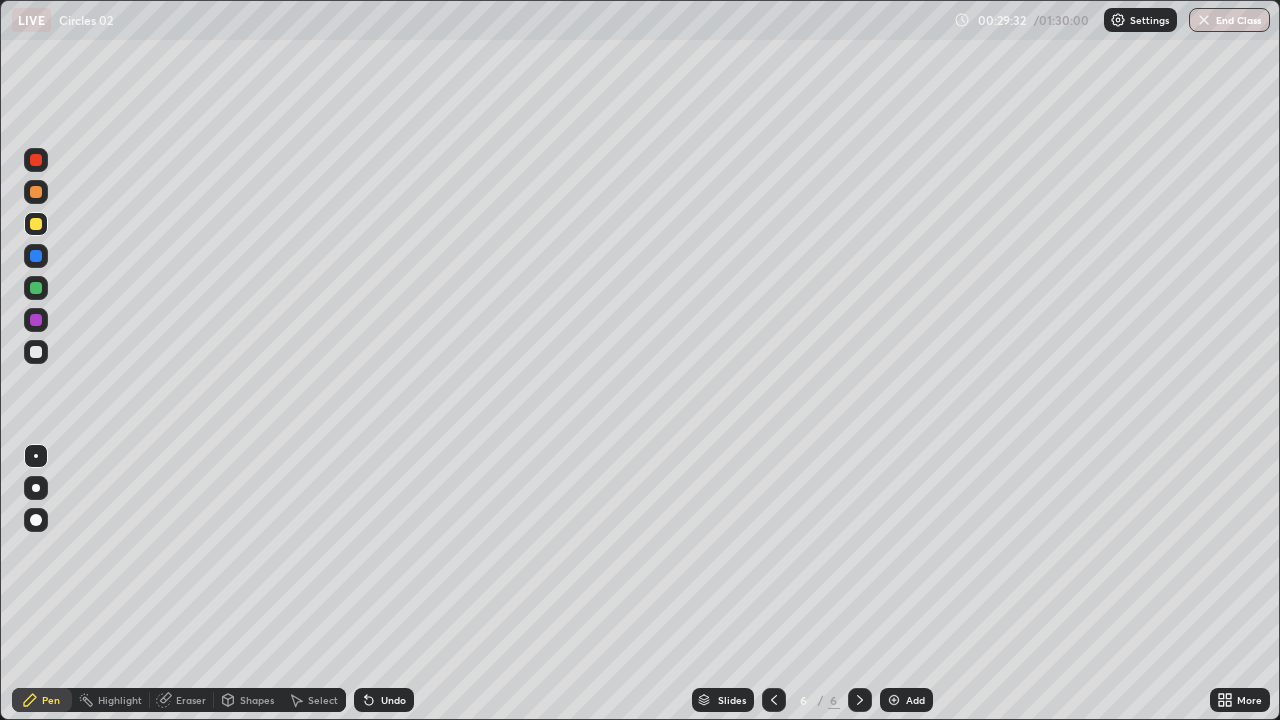 click on "Add" at bounding box center [915, 700] 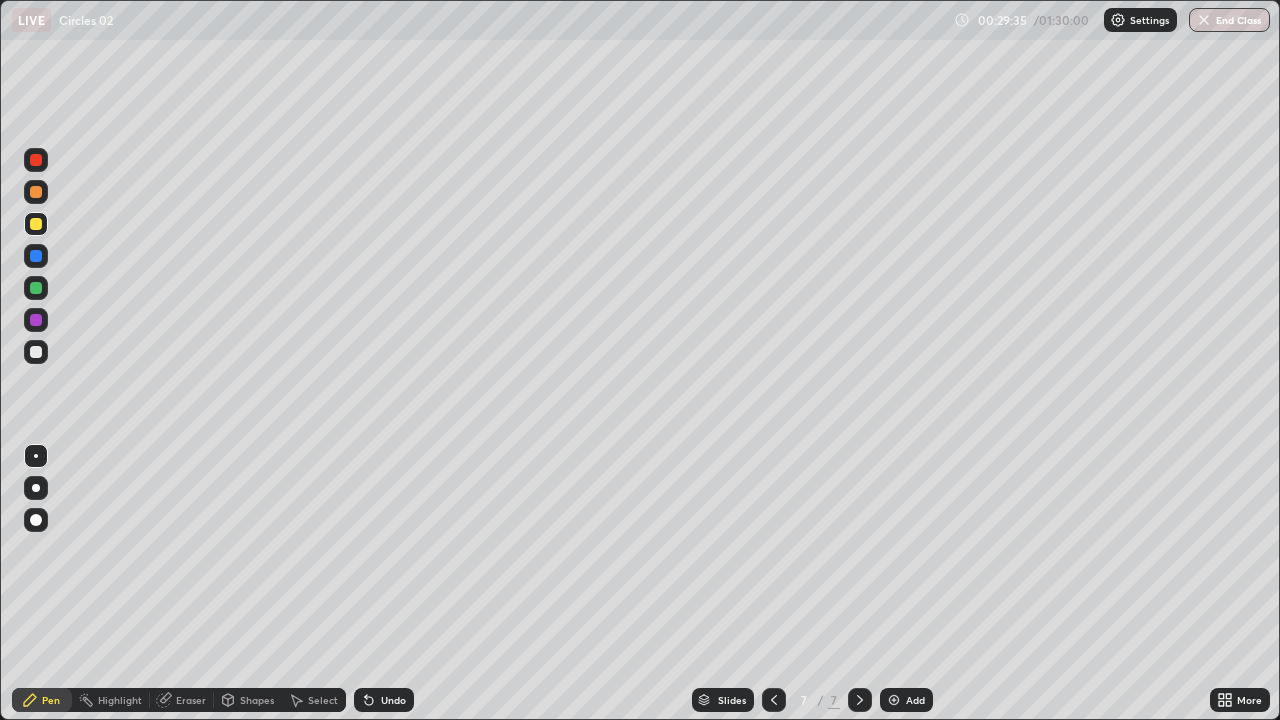 click at bounding box center (36, 288) 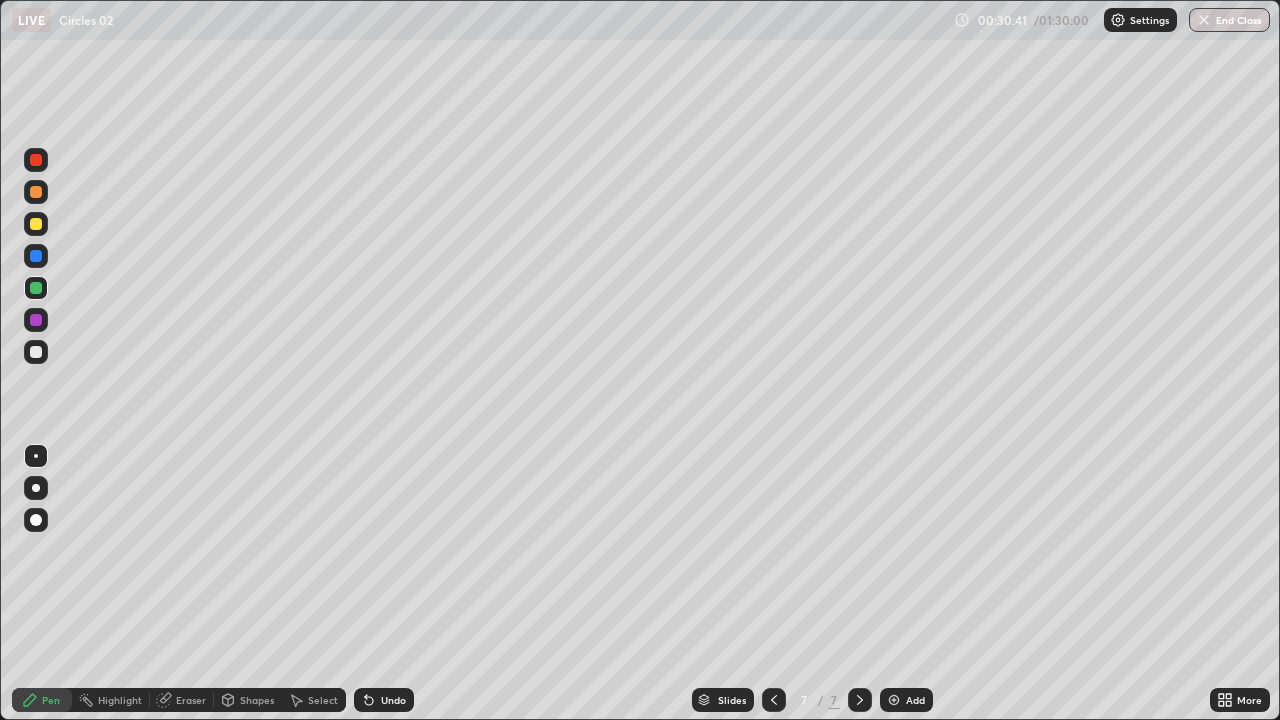 click on "Eraser" at bounding box center [191, 700] 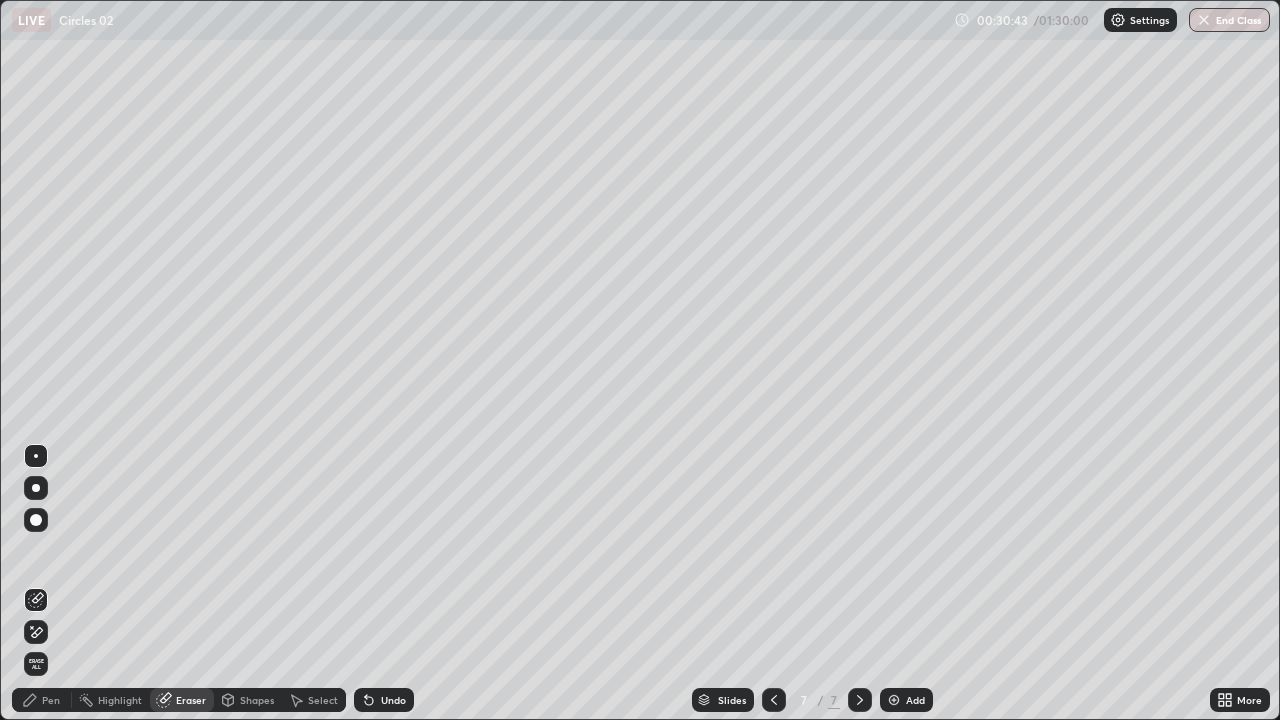 click on "Pen" at bounding box center (42, 700) 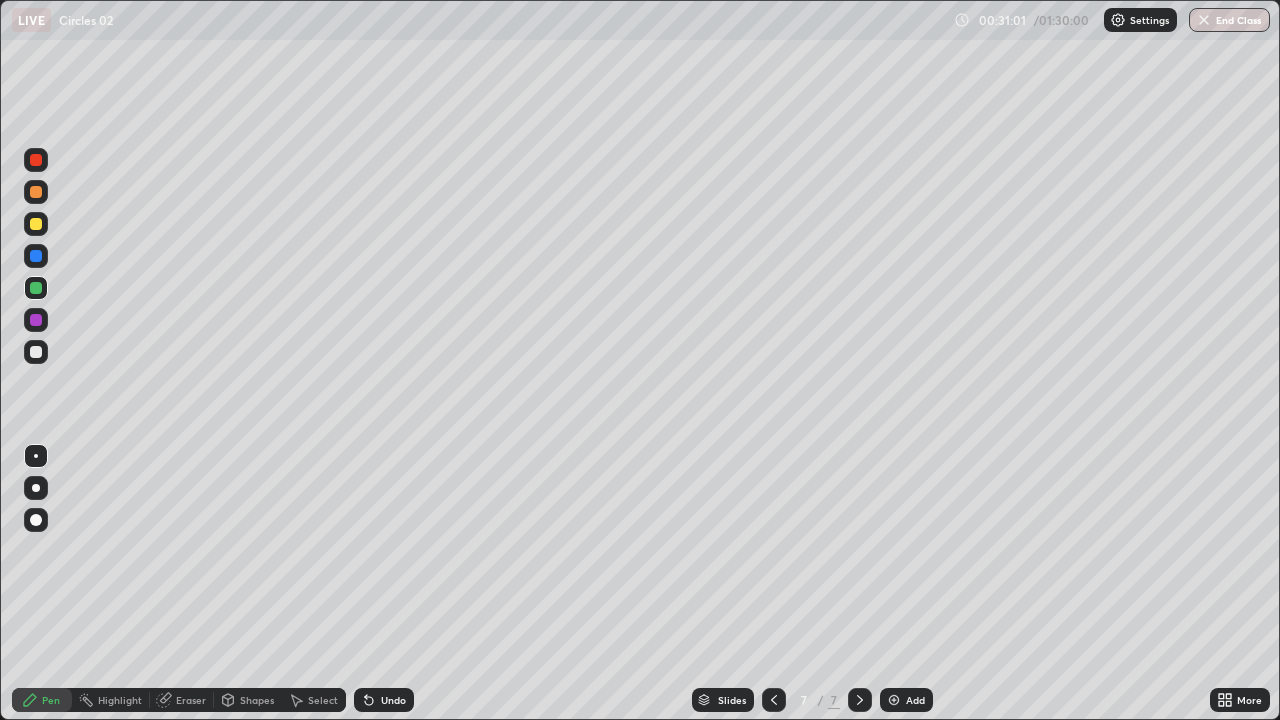 click at bounding box center (36, 224) 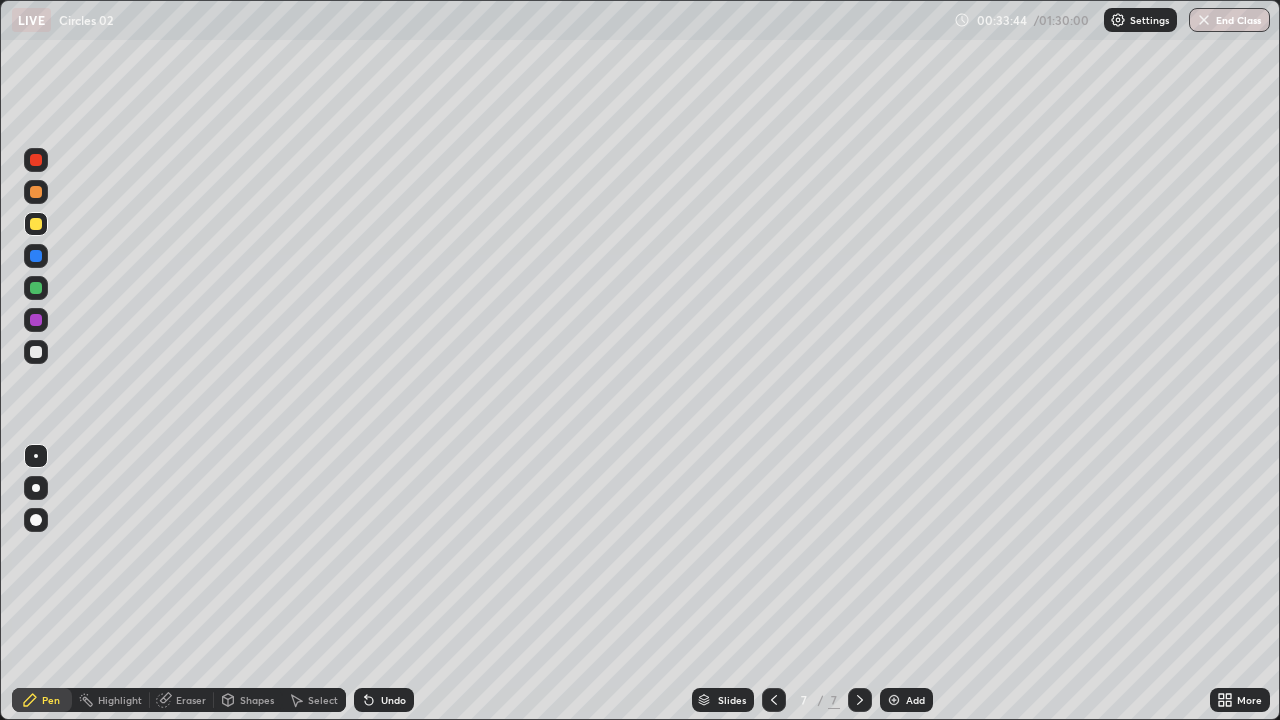 click at bounding box center [36, 288] 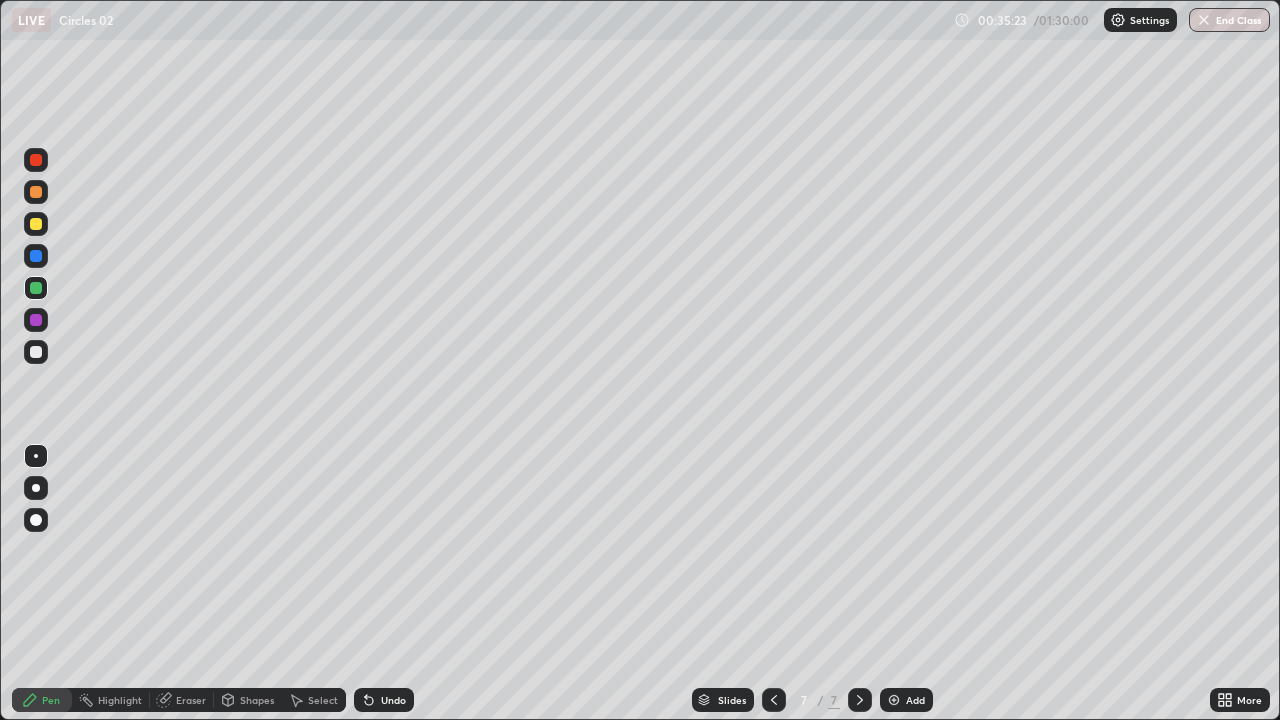 click on "Add" at bounding box center (906, 700) 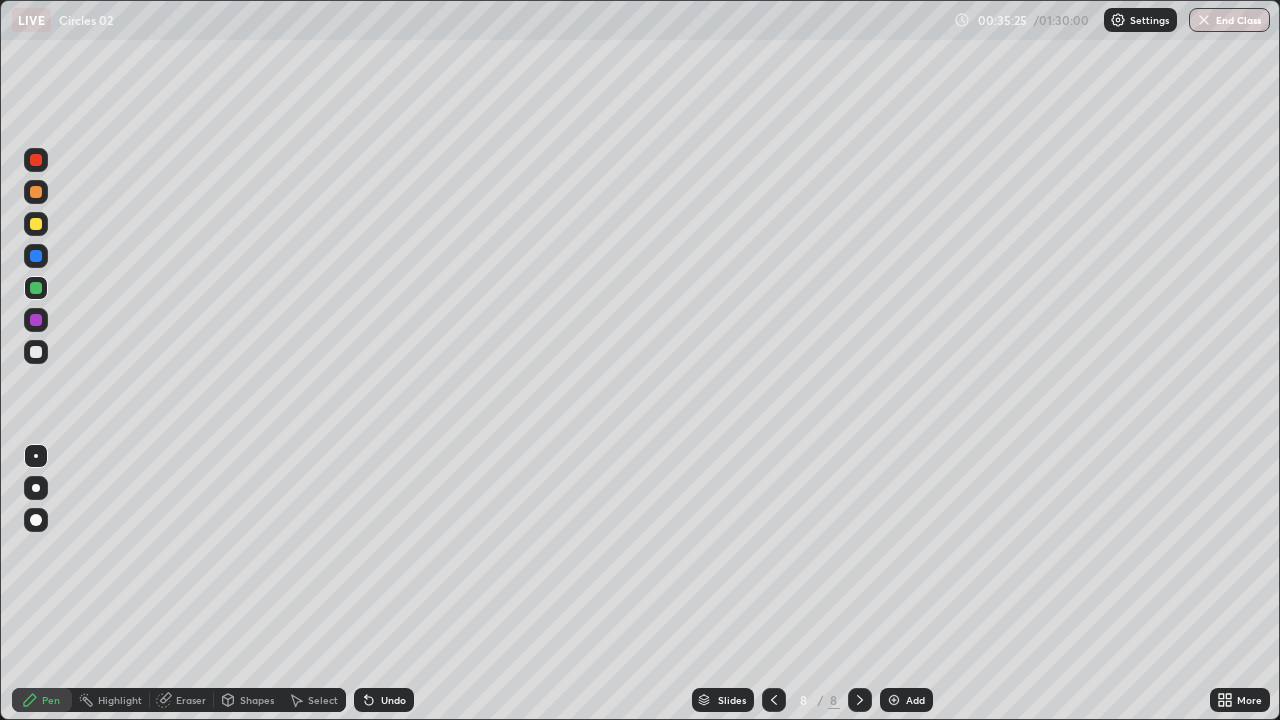click at bounding box center [36, 224] 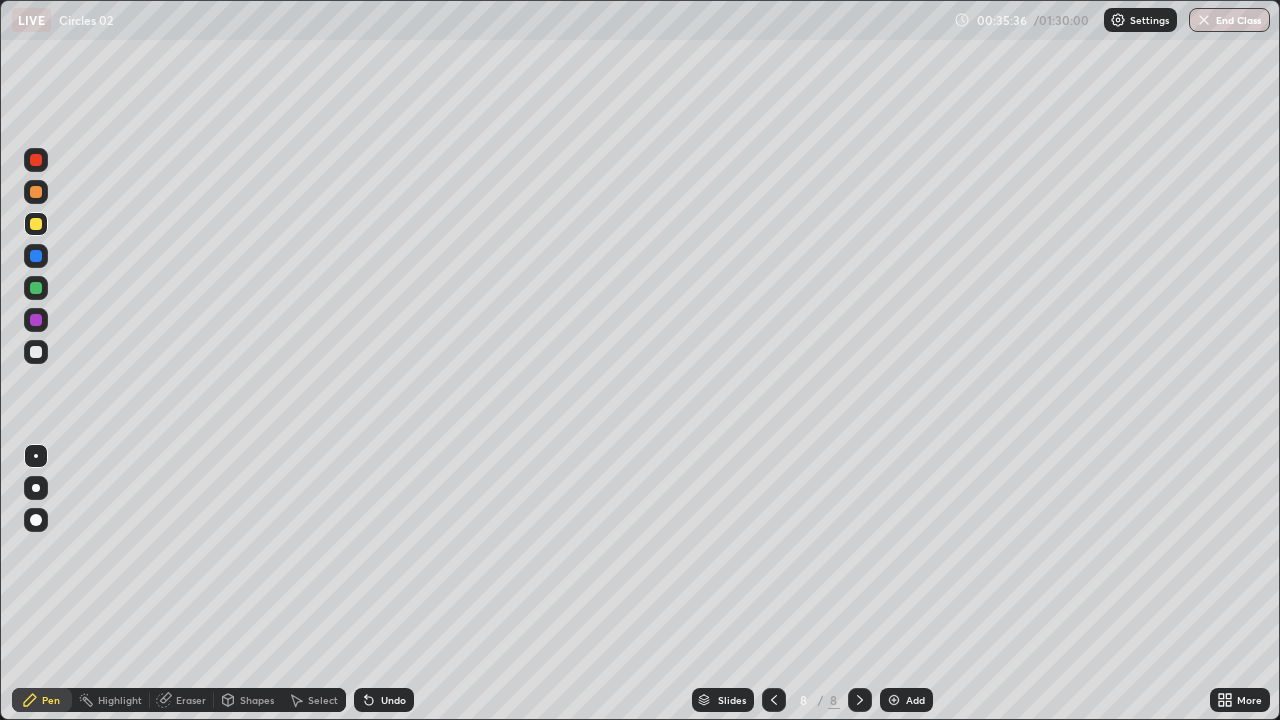 click at bounding box center [36, 288] 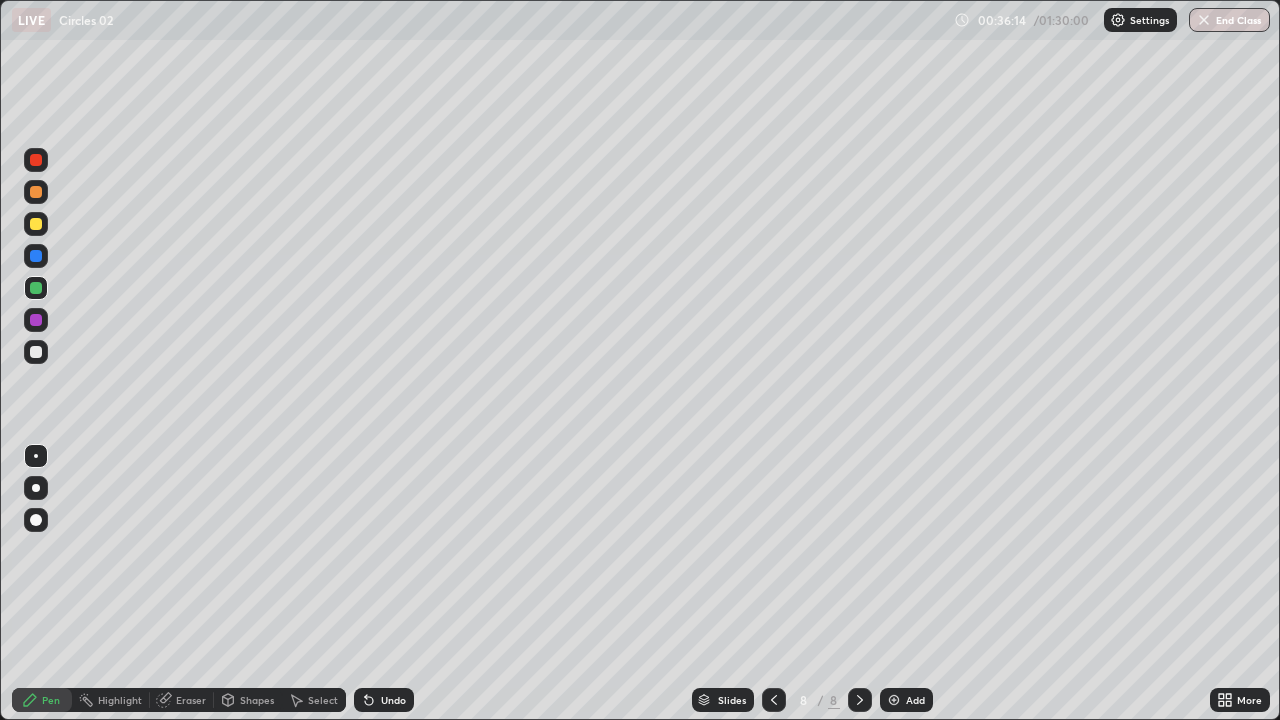 click on "Undo" at bounding box center [393, 700] 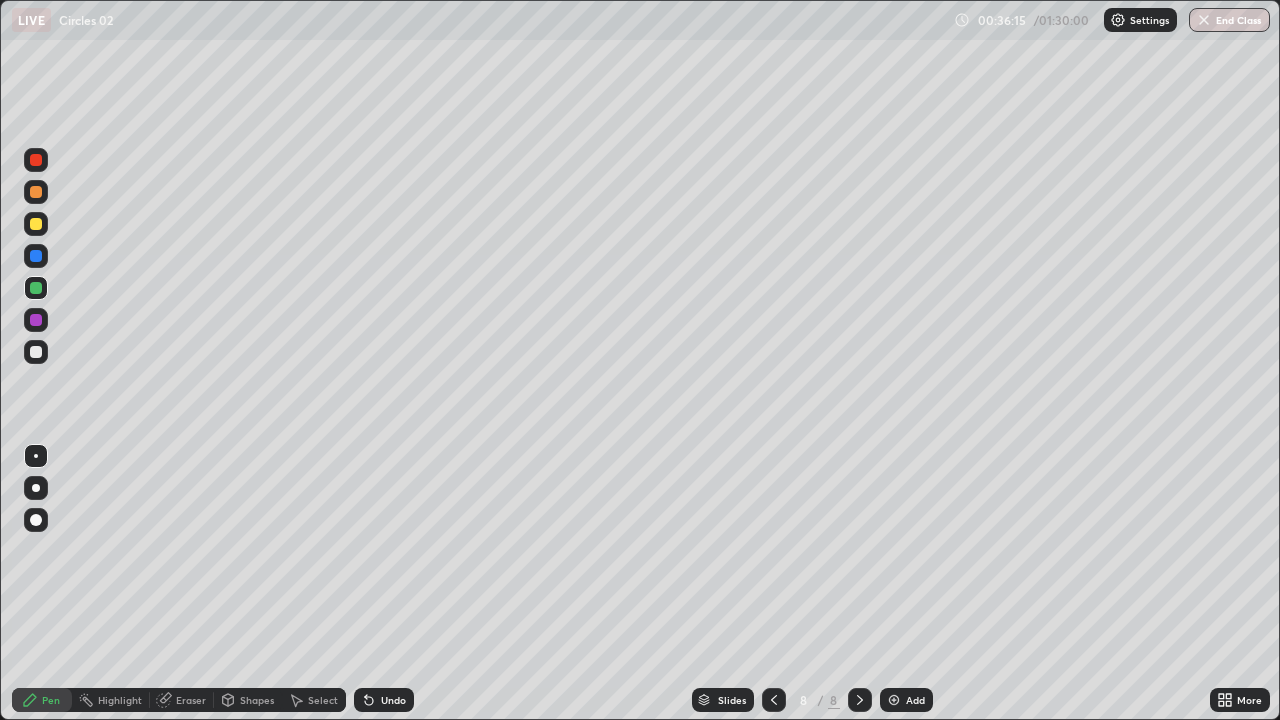 click on "Undo" at bounding box center (393, 700) 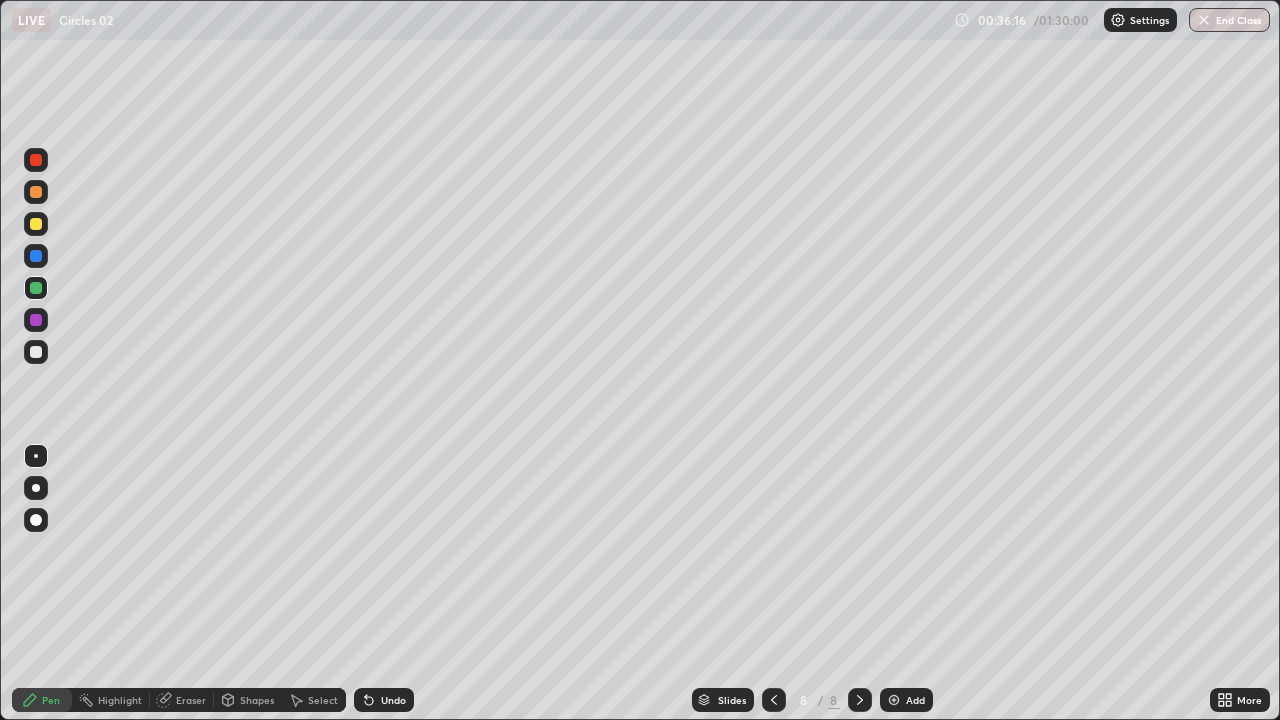 click on "Undo" at bounding box center (393, 700) 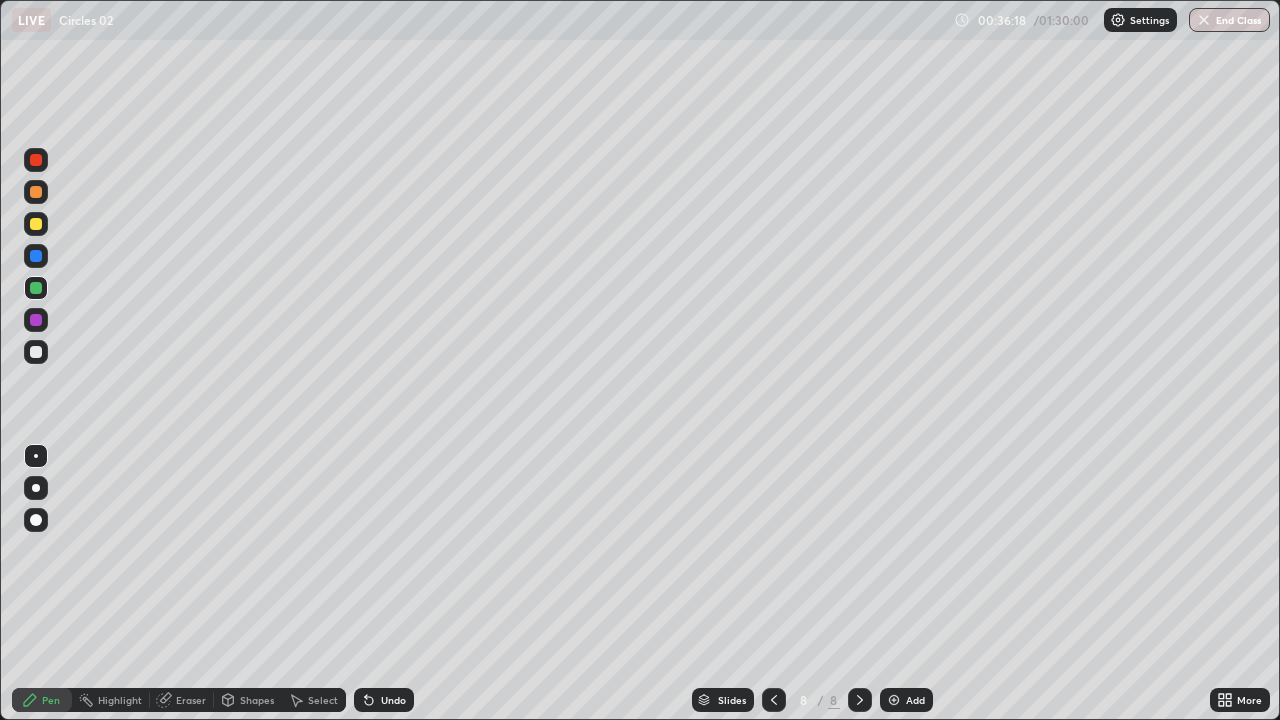 click on "Eraser" at bounding box center [182, 700] 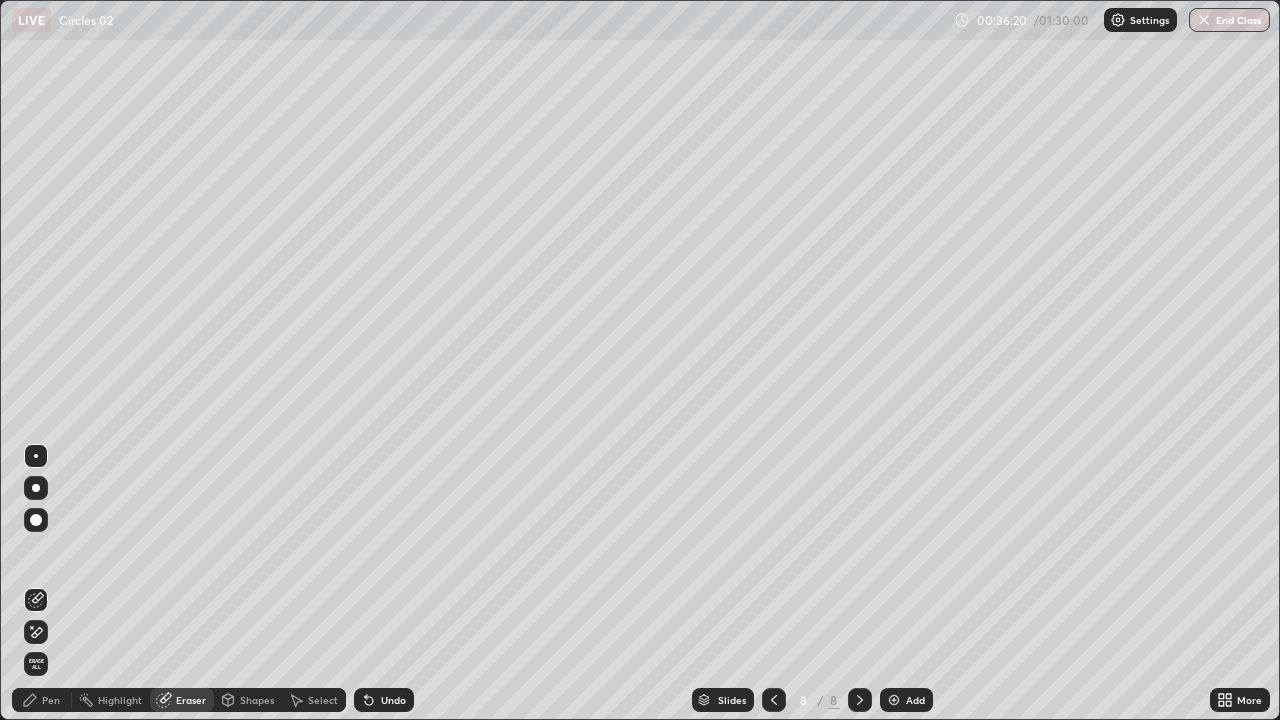 click on "Pen" at bounding box center (51, 700) 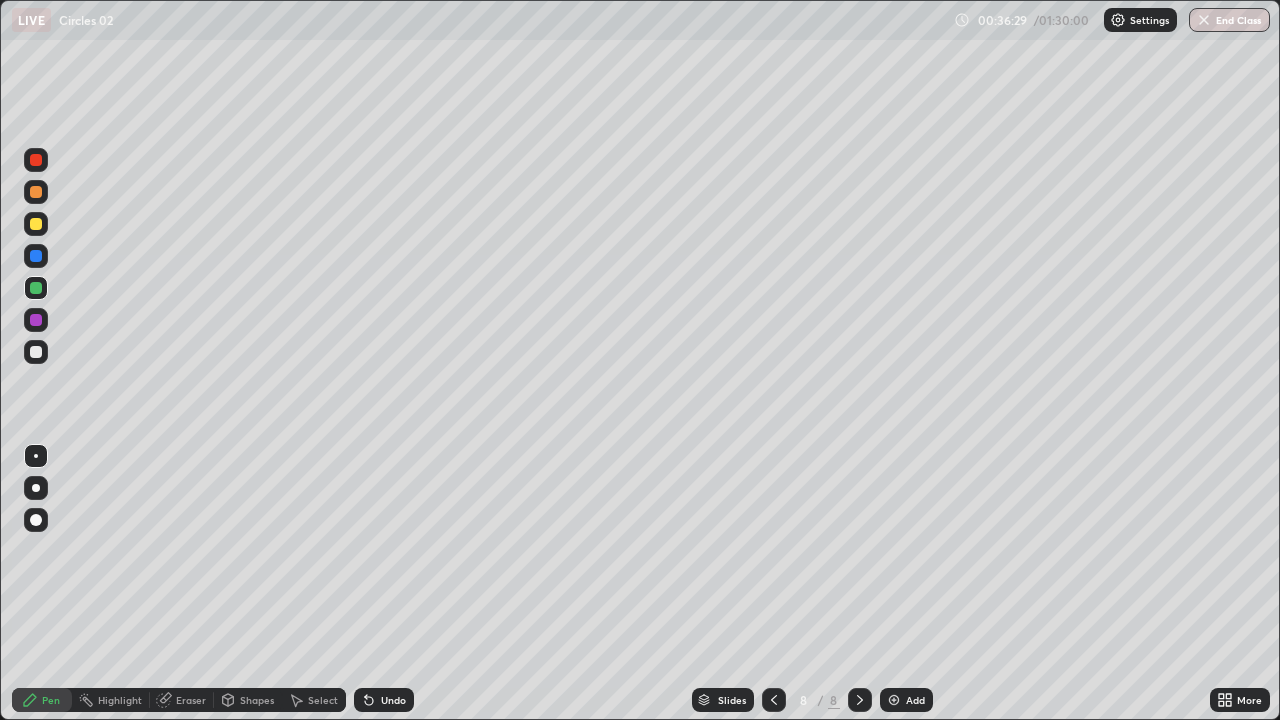click at bounding box center [36, 352] 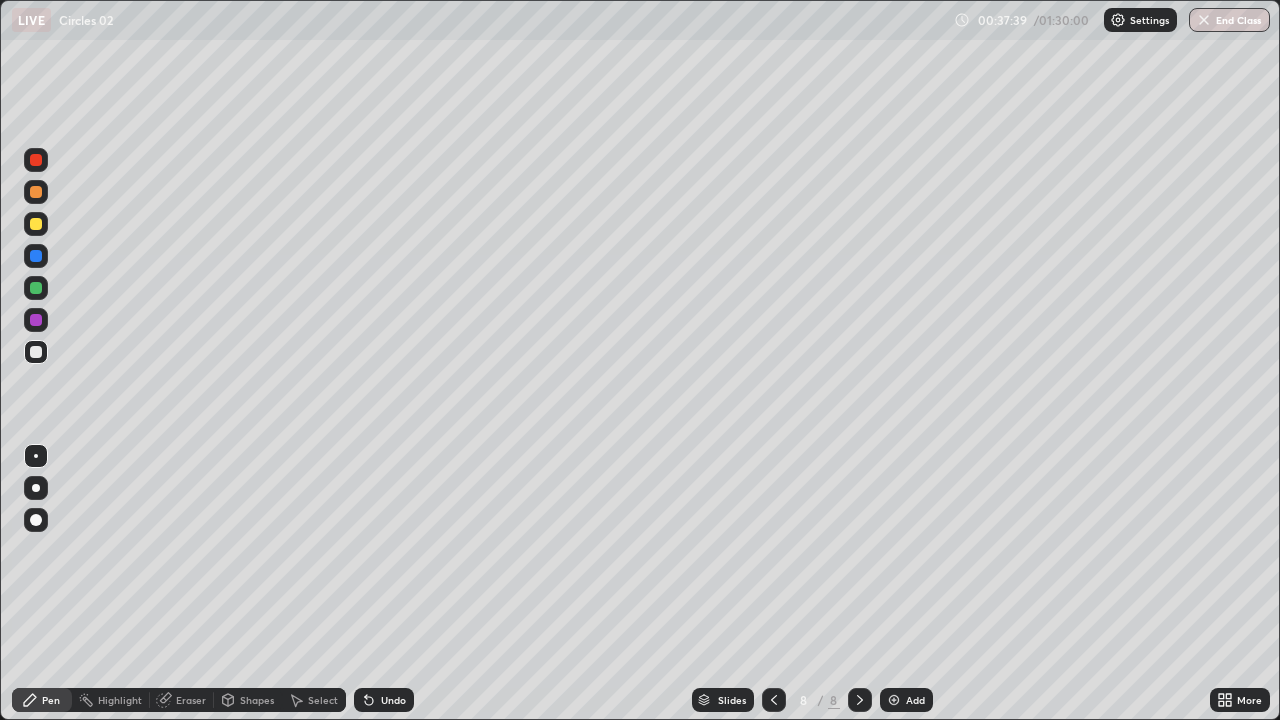 click at bounding box center (36, 288) 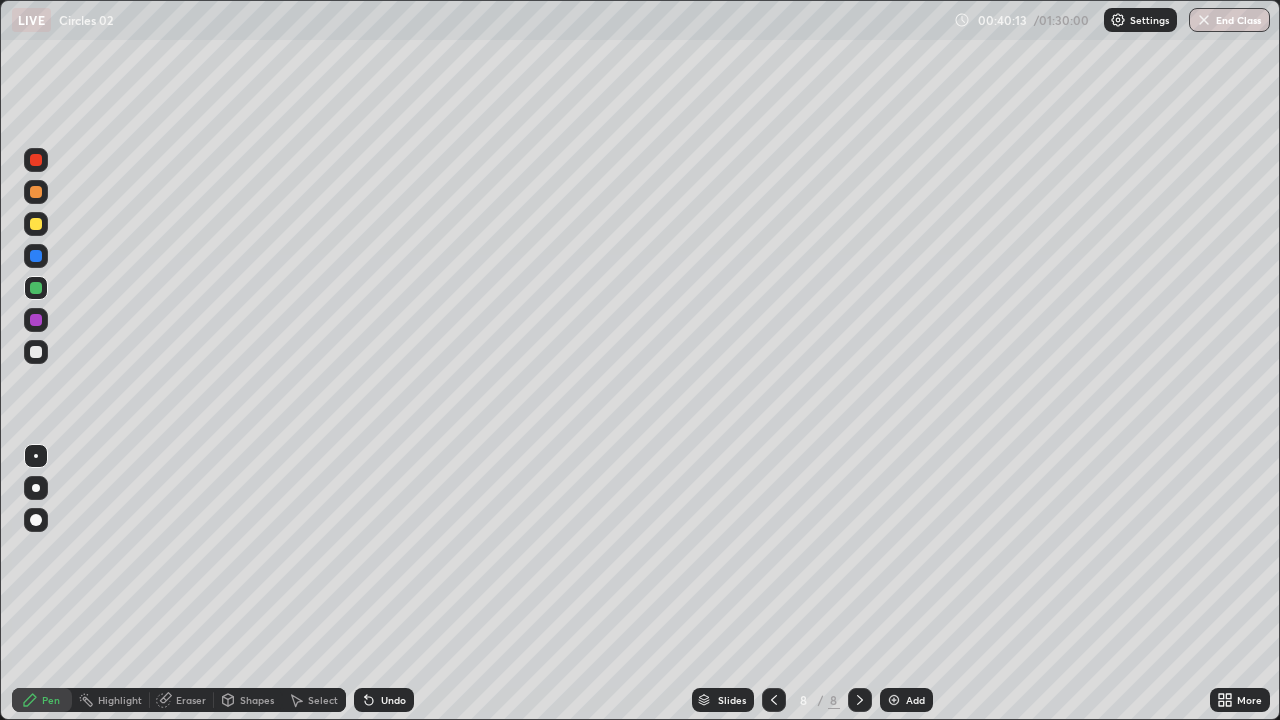 click at bounding box center [36, 352] 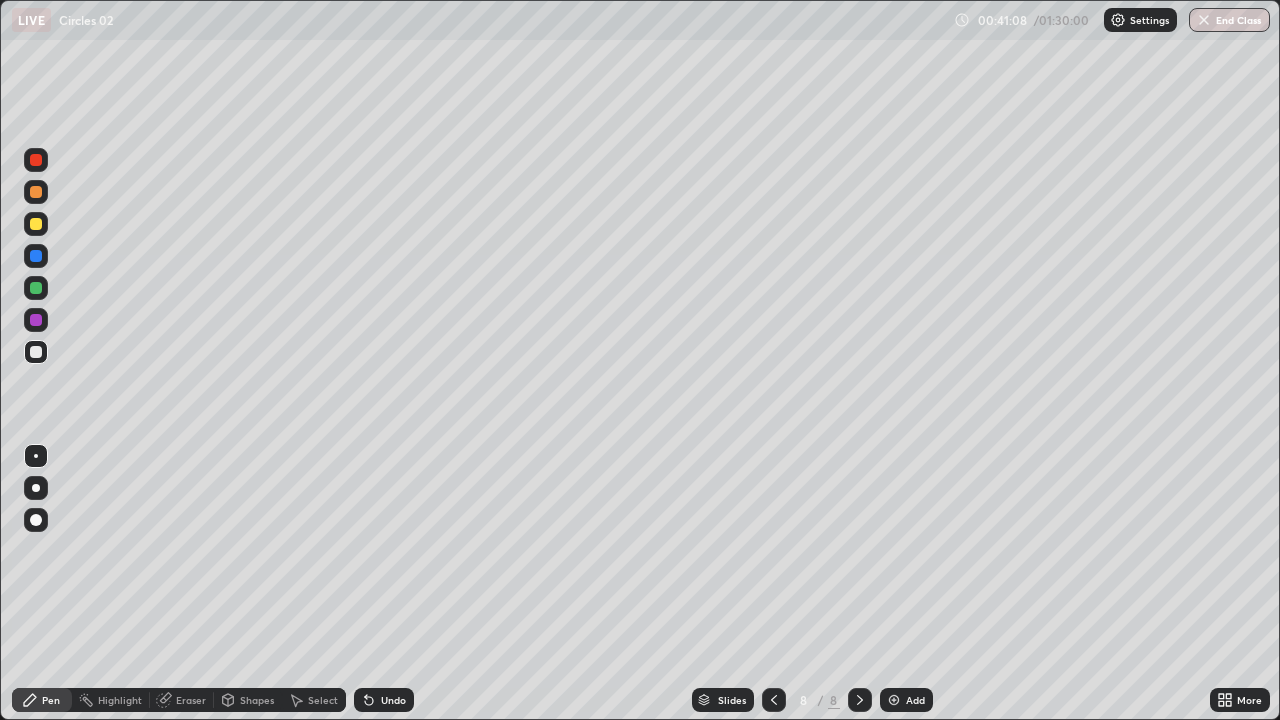 click at bounding box center [36, 256] 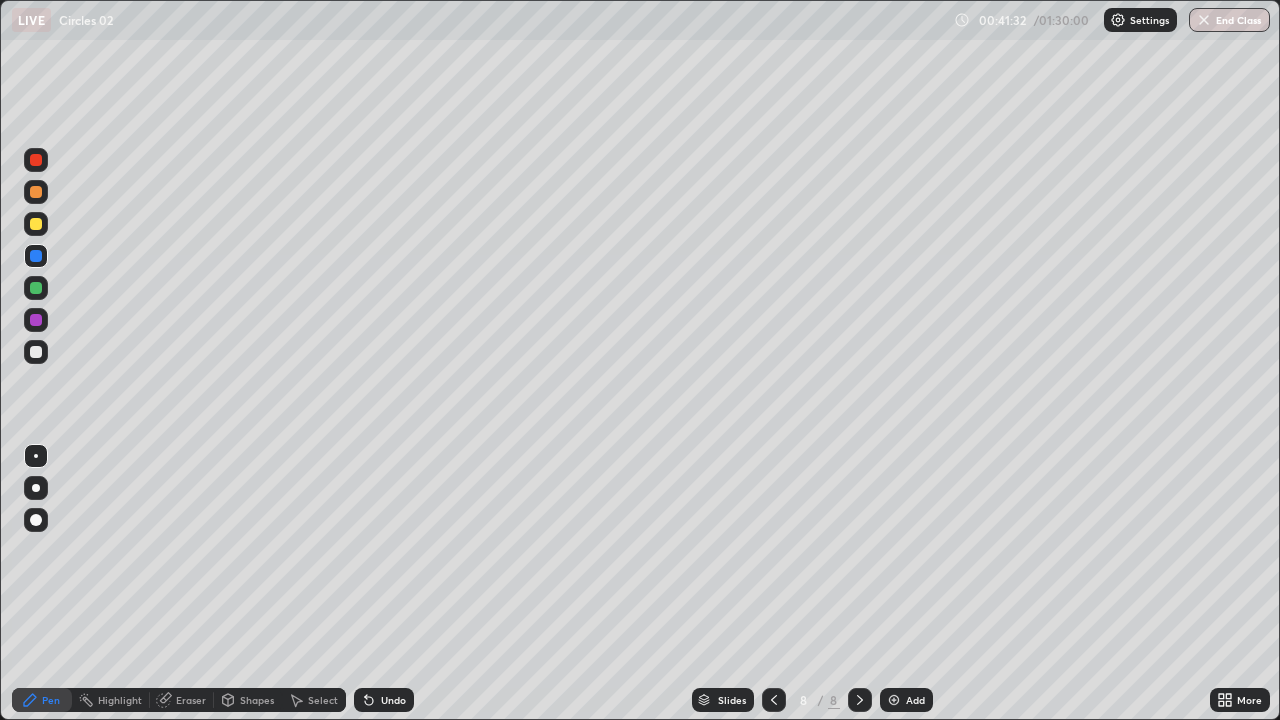 click at bounding box center (36, 352) 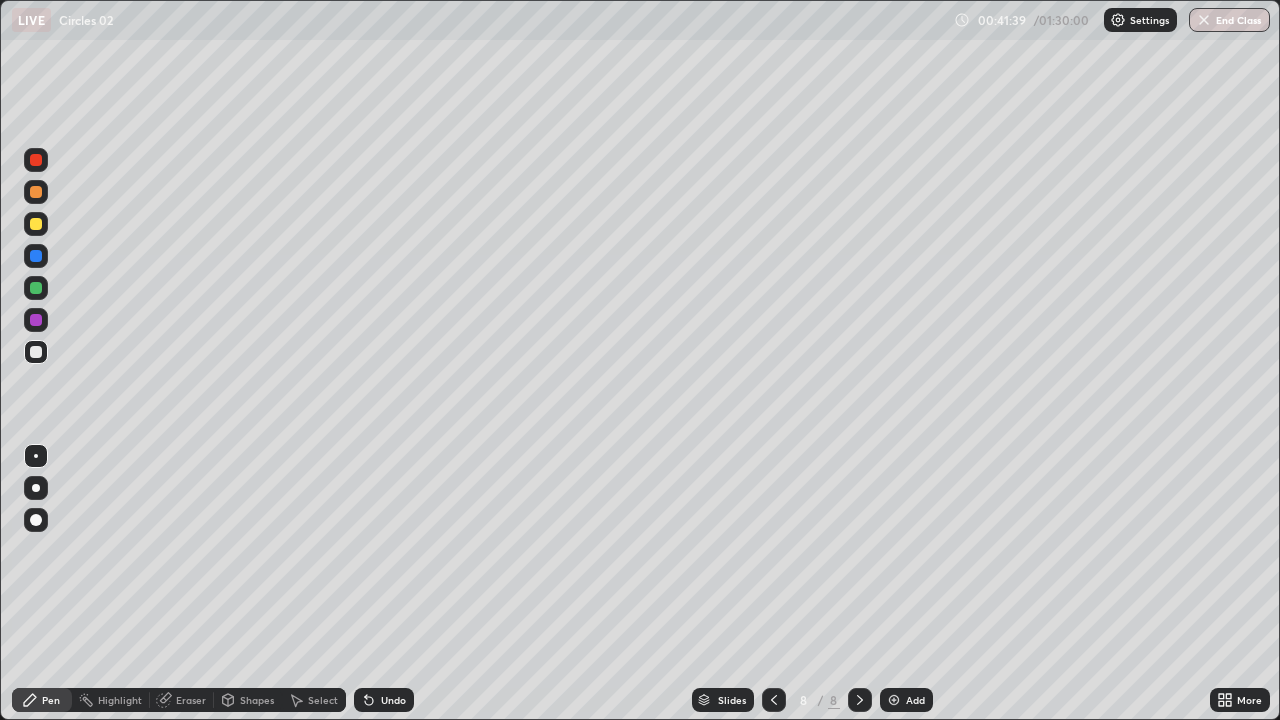 click at bounding box center (36, 320) 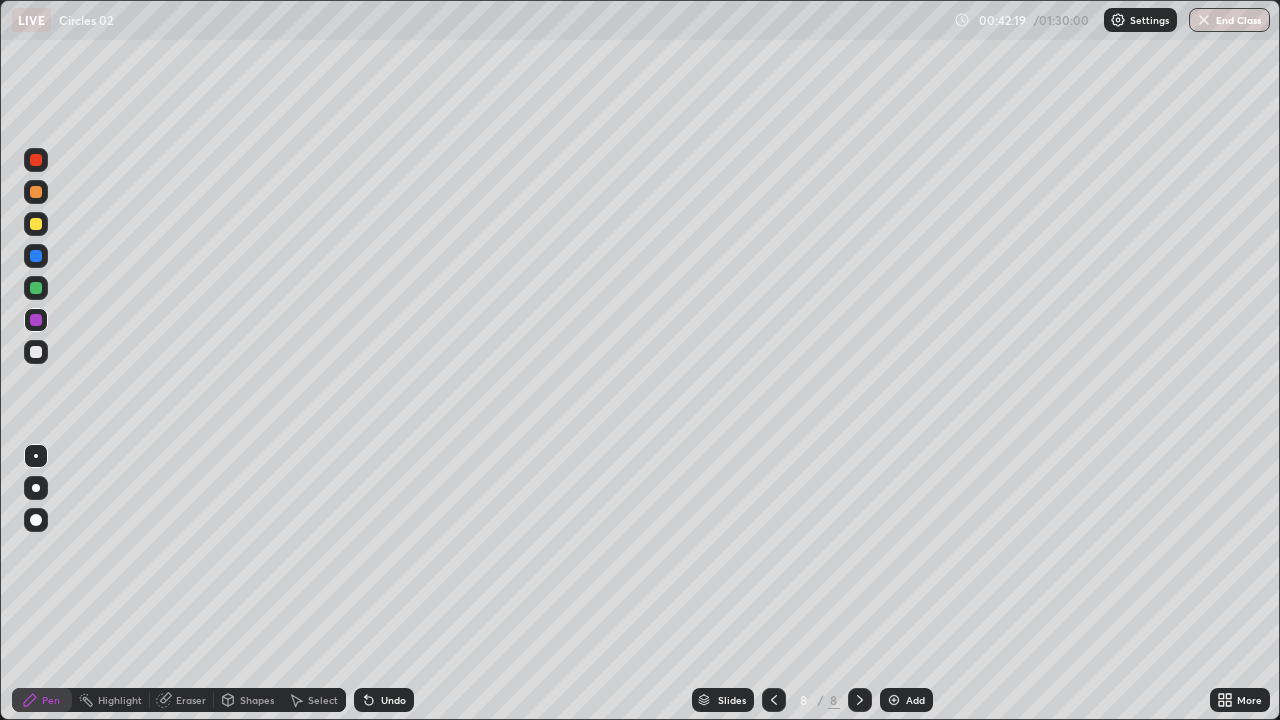 click at bounding box center [36, 288] 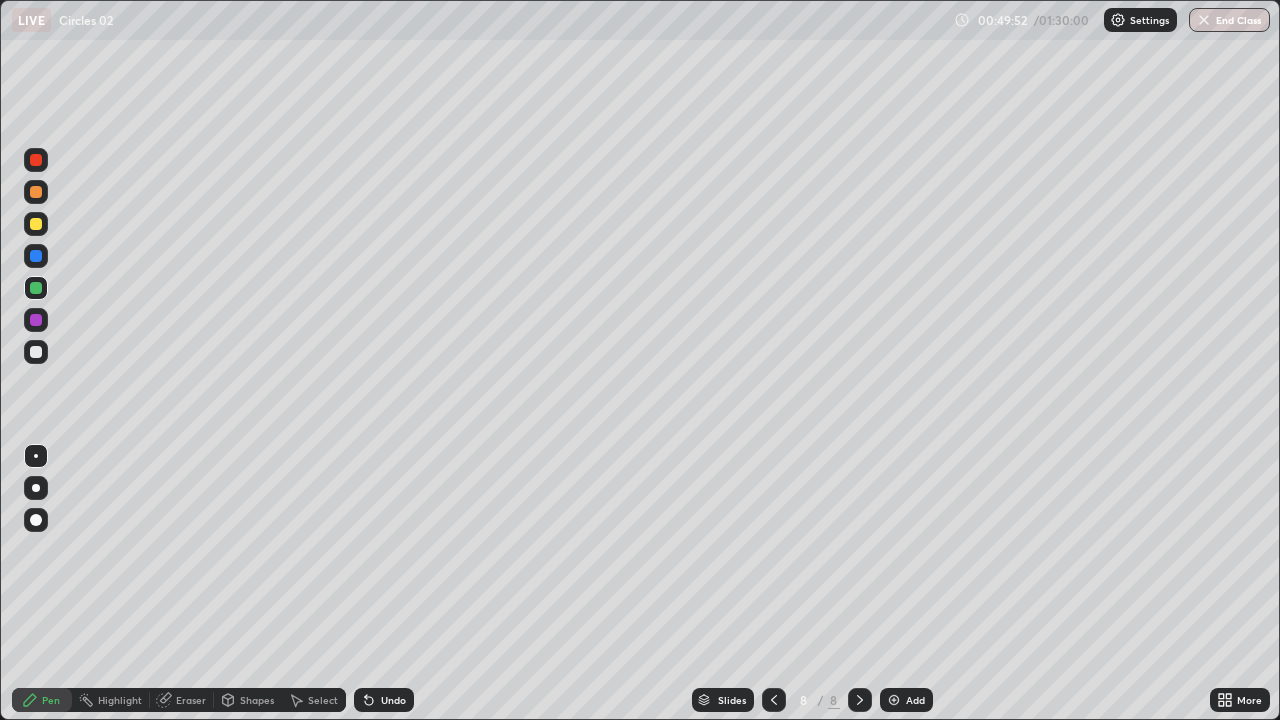 click on "Add" at bounding box center [915, 700] 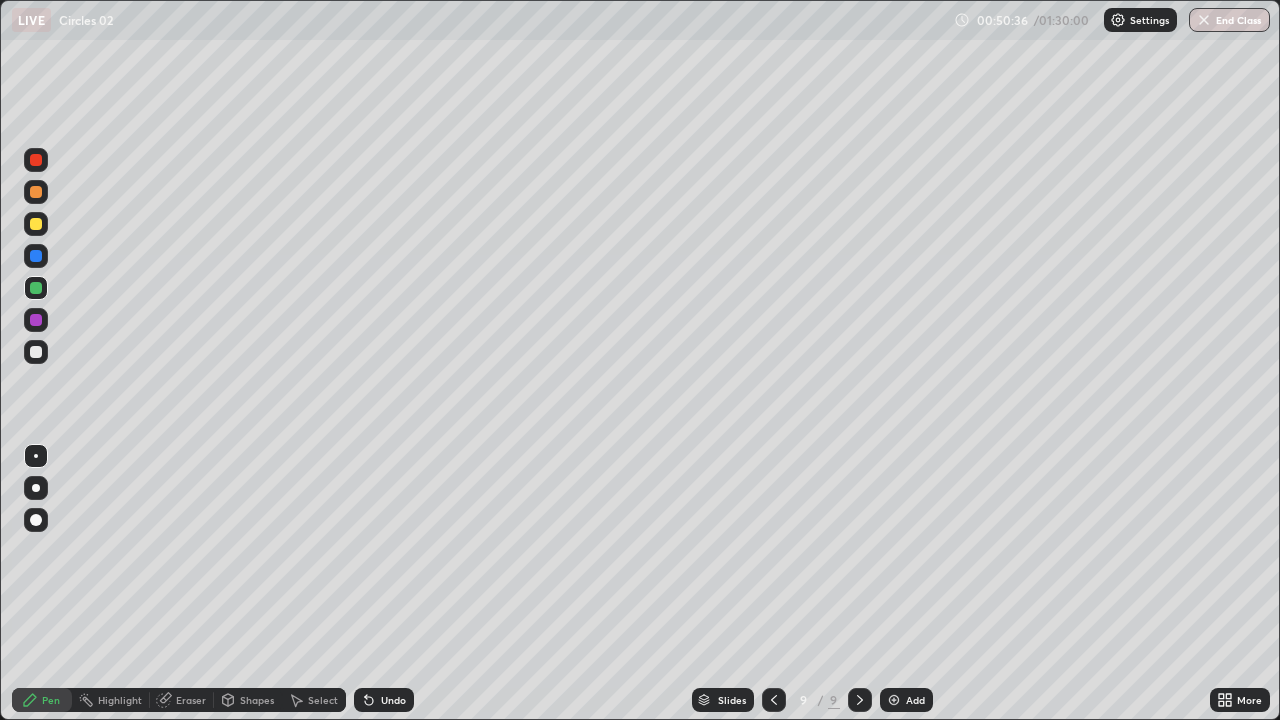 click at bounding box center (36, 352) 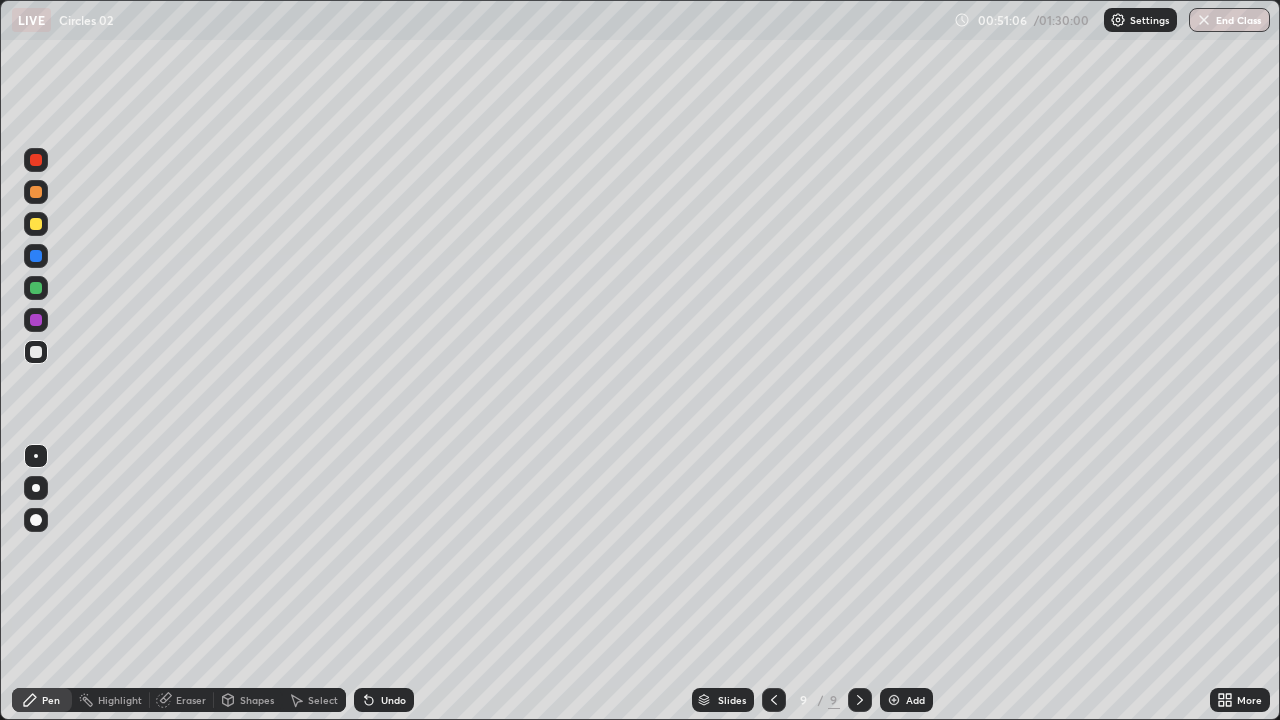 click on "Undo" at bounding box center (393, 700) 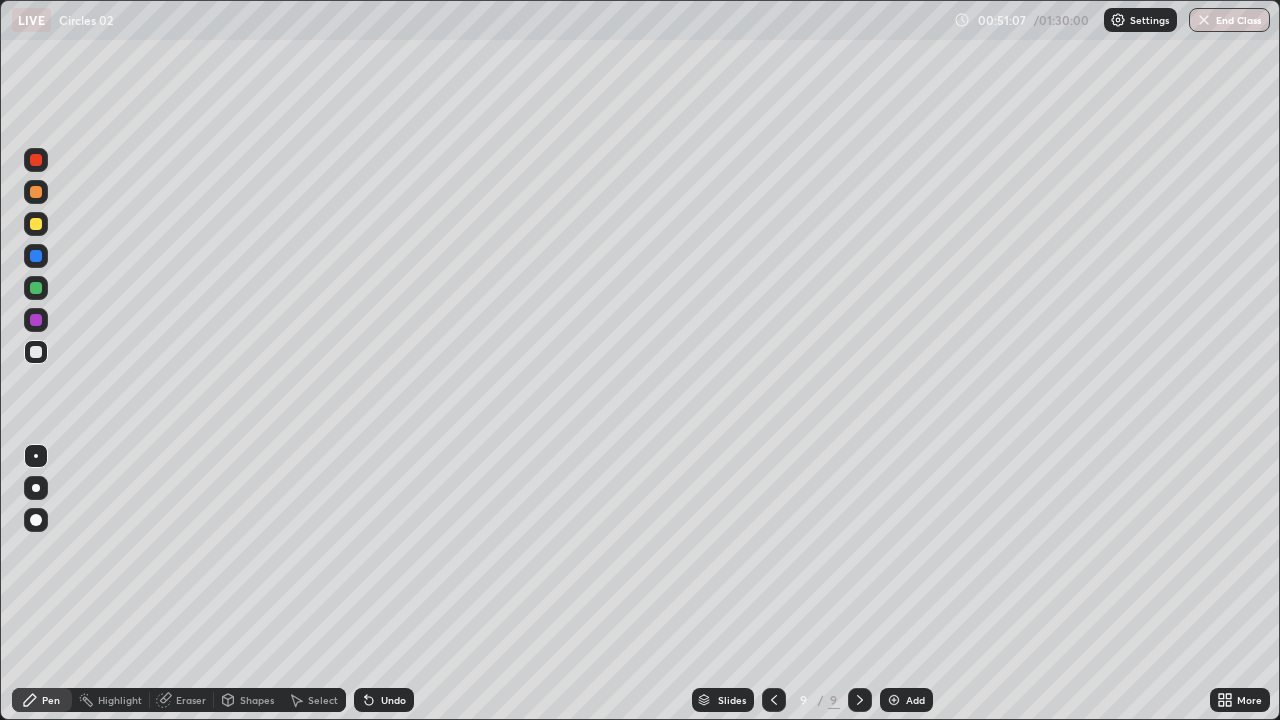 click on "Undo" at bounding box center (393, 700) 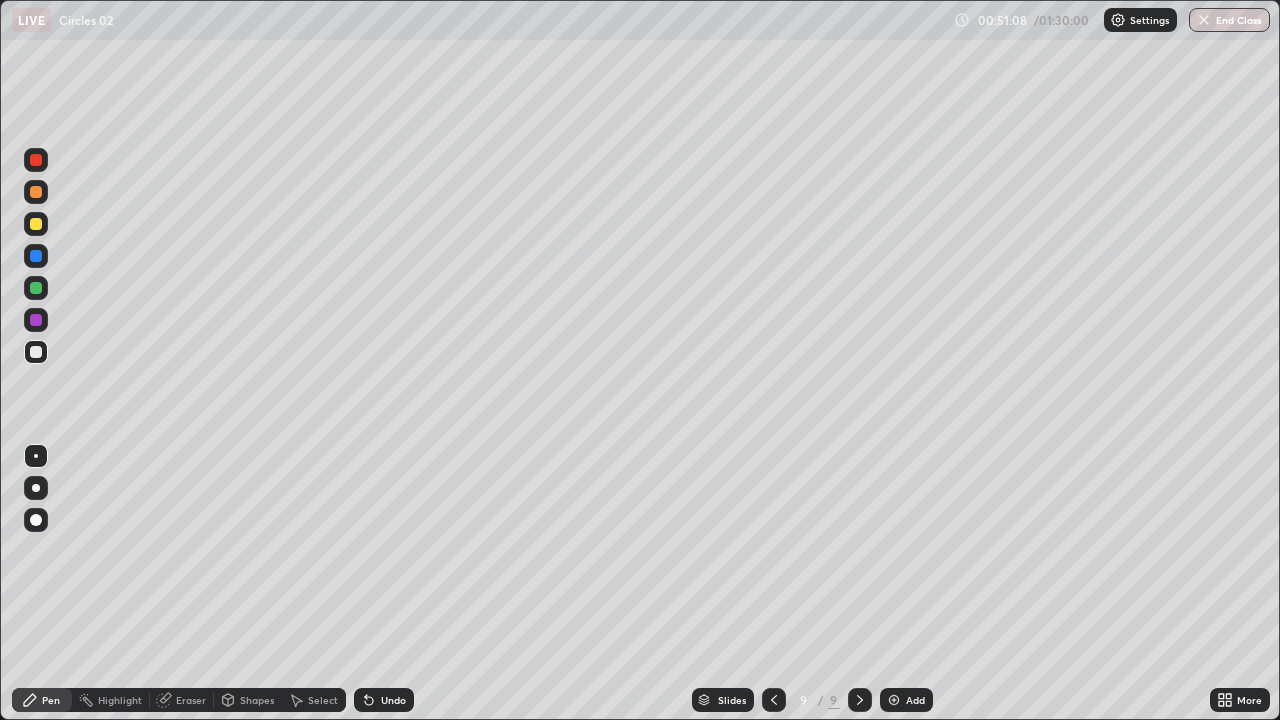 click on "Undo" at bounding box center (393, 700) 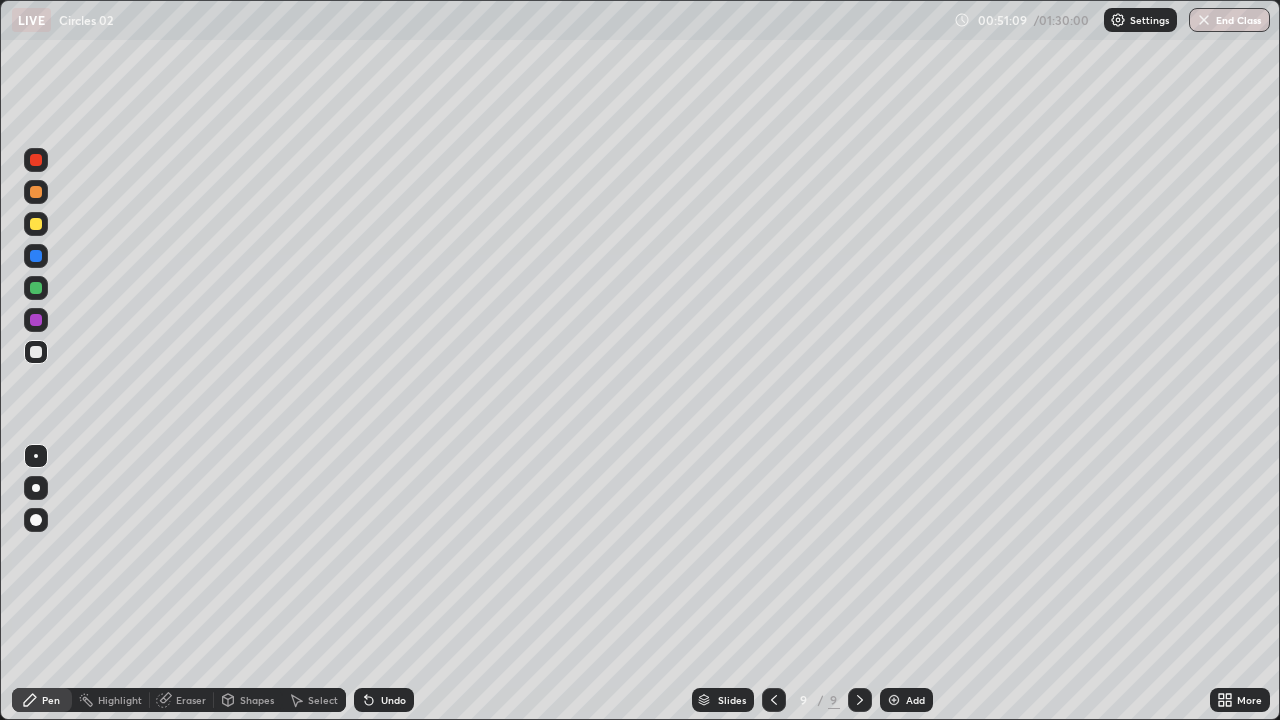 click on "Undo" at bounding box center [393, 700] 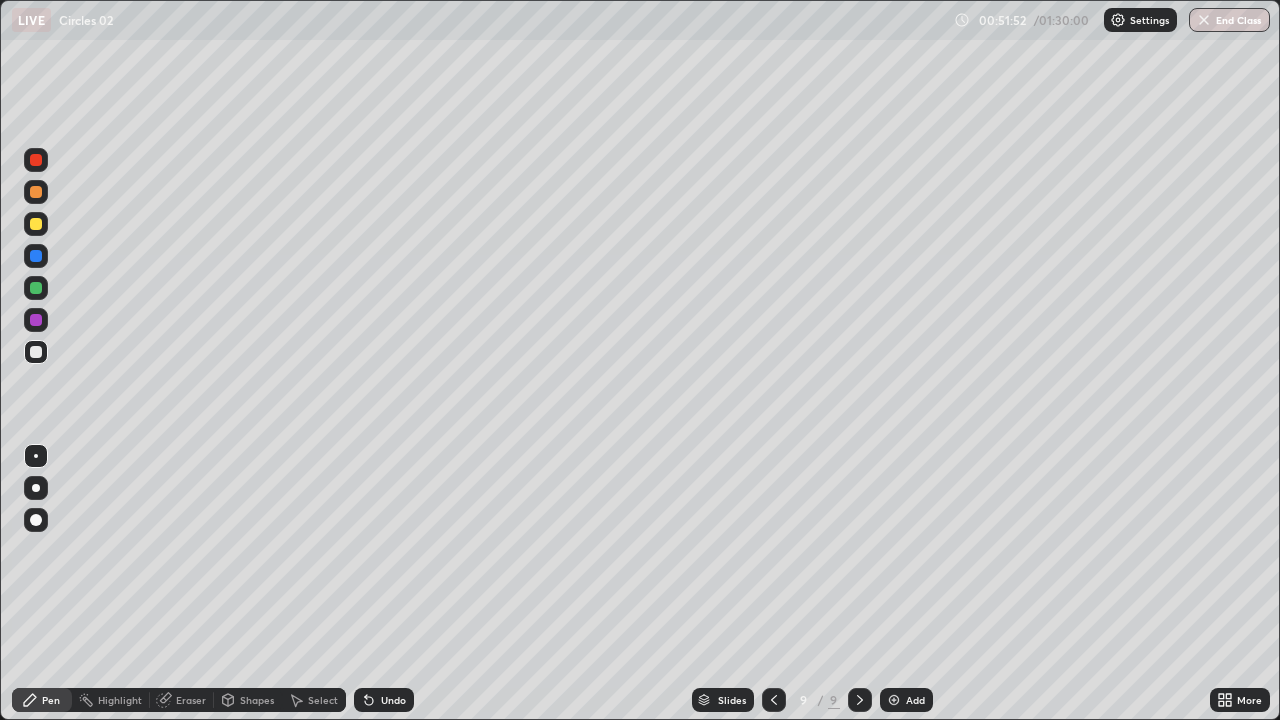 click at bounding box center (36, 224) 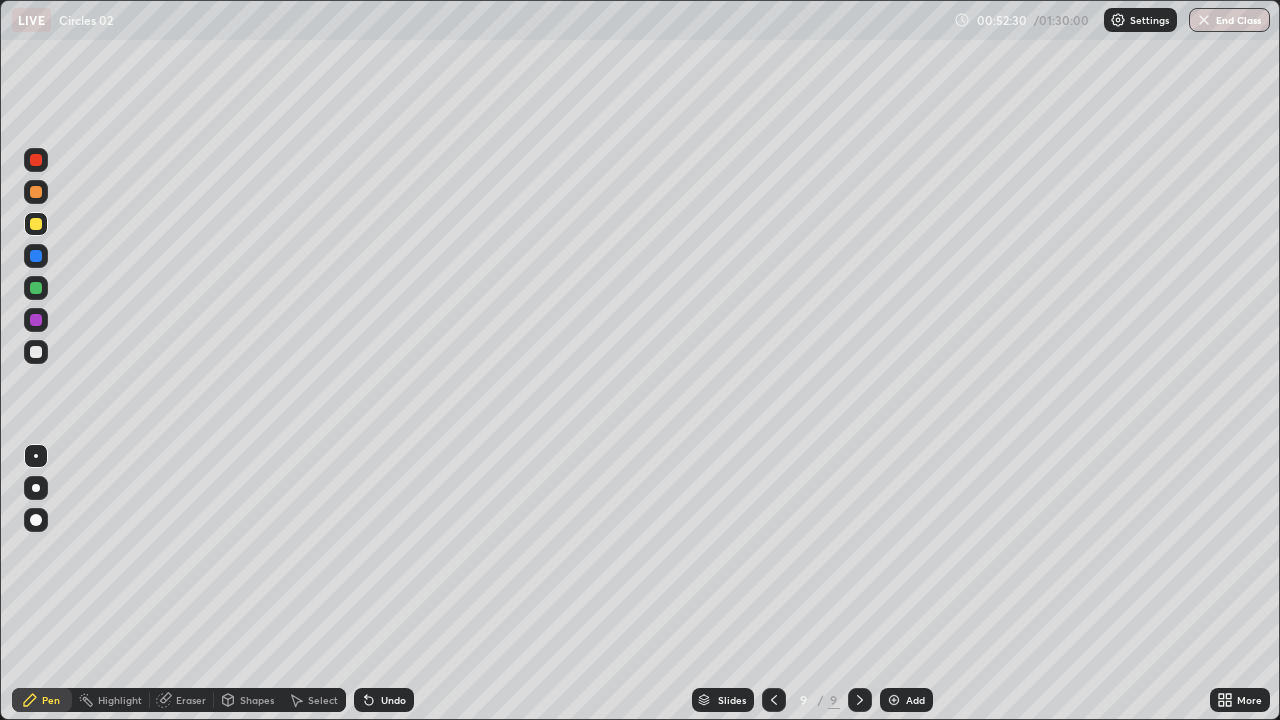 click at bounding box center [36, 288] 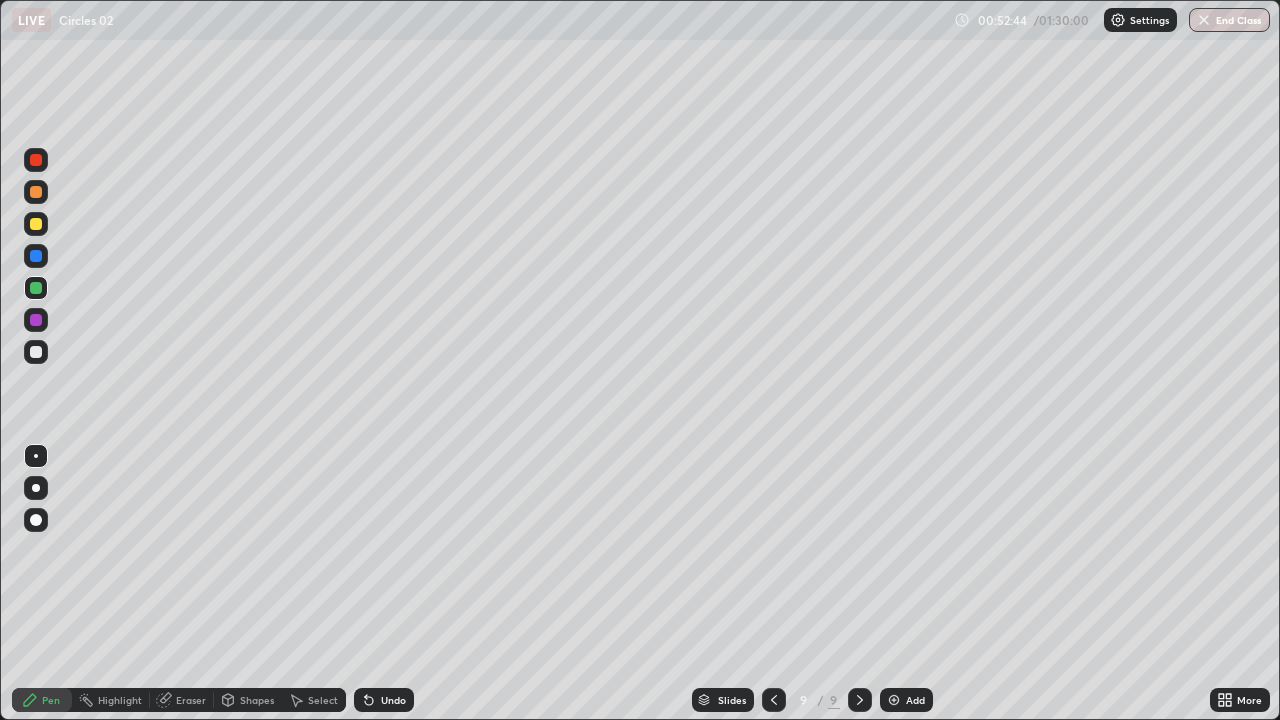 click on "Undo" at bounding box center (393, 700) 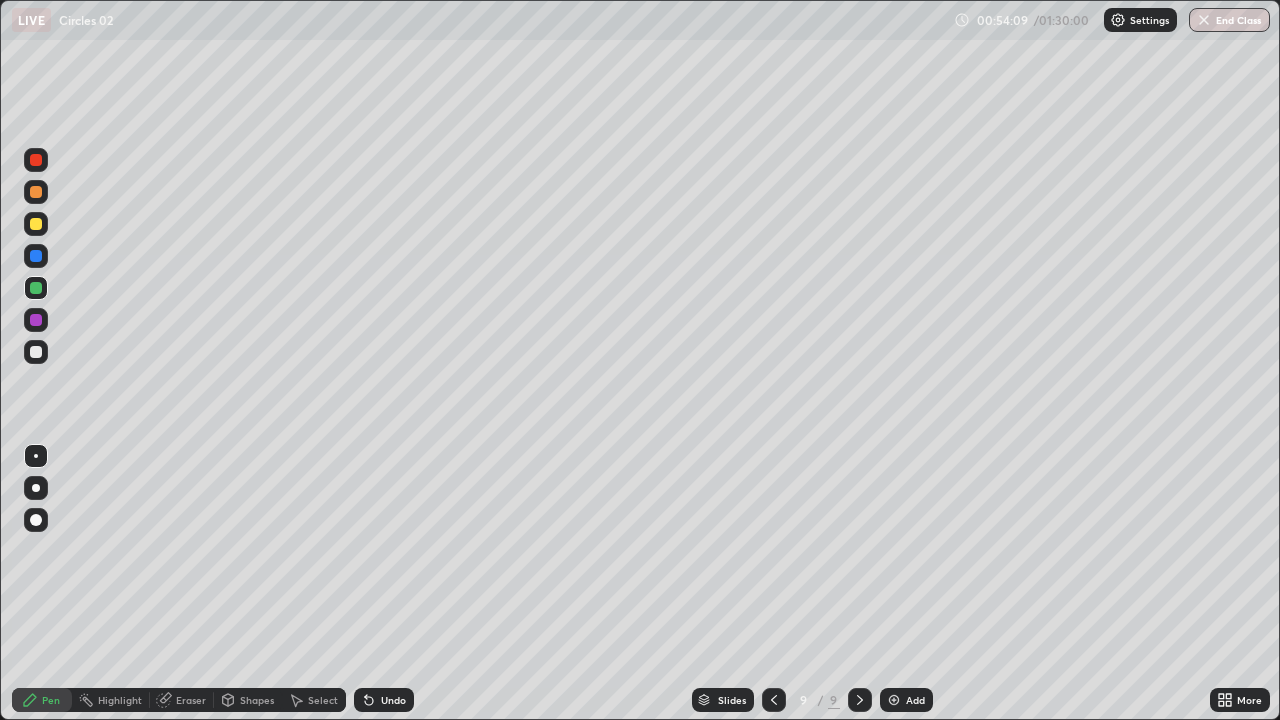 click at bounding box center [36, 320] 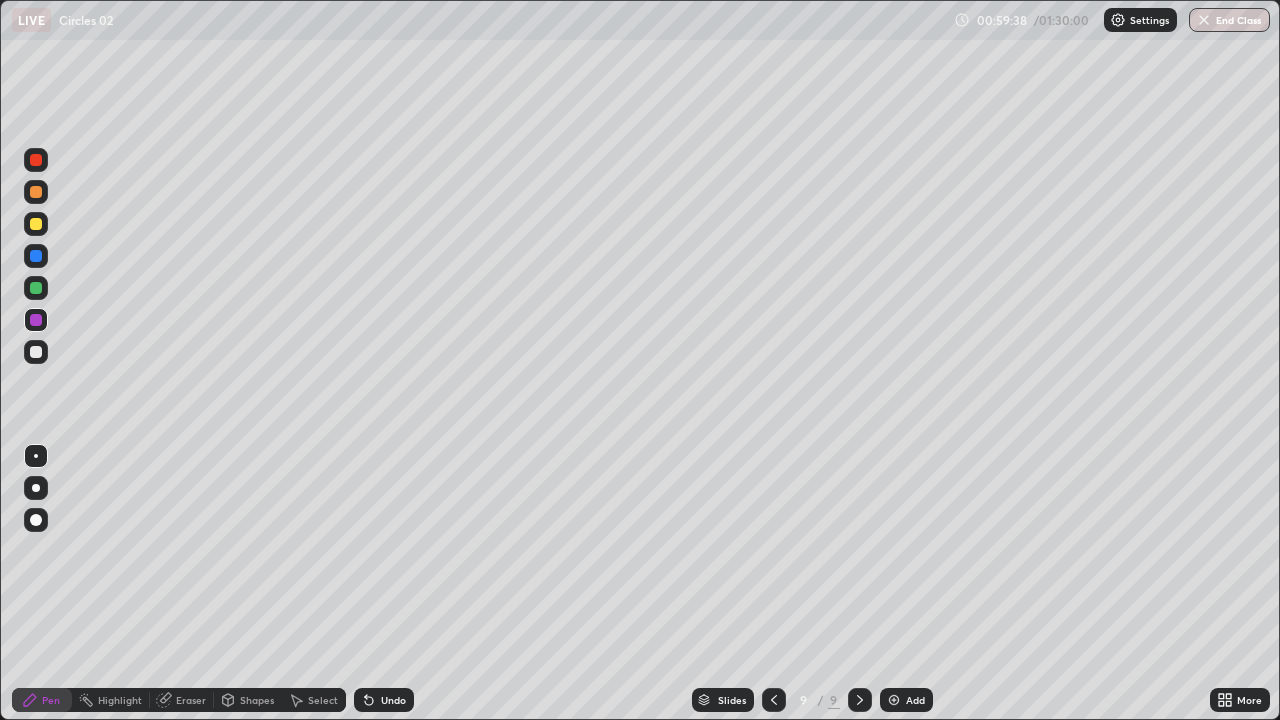 click on "Add" at bounding box center [915, 700] 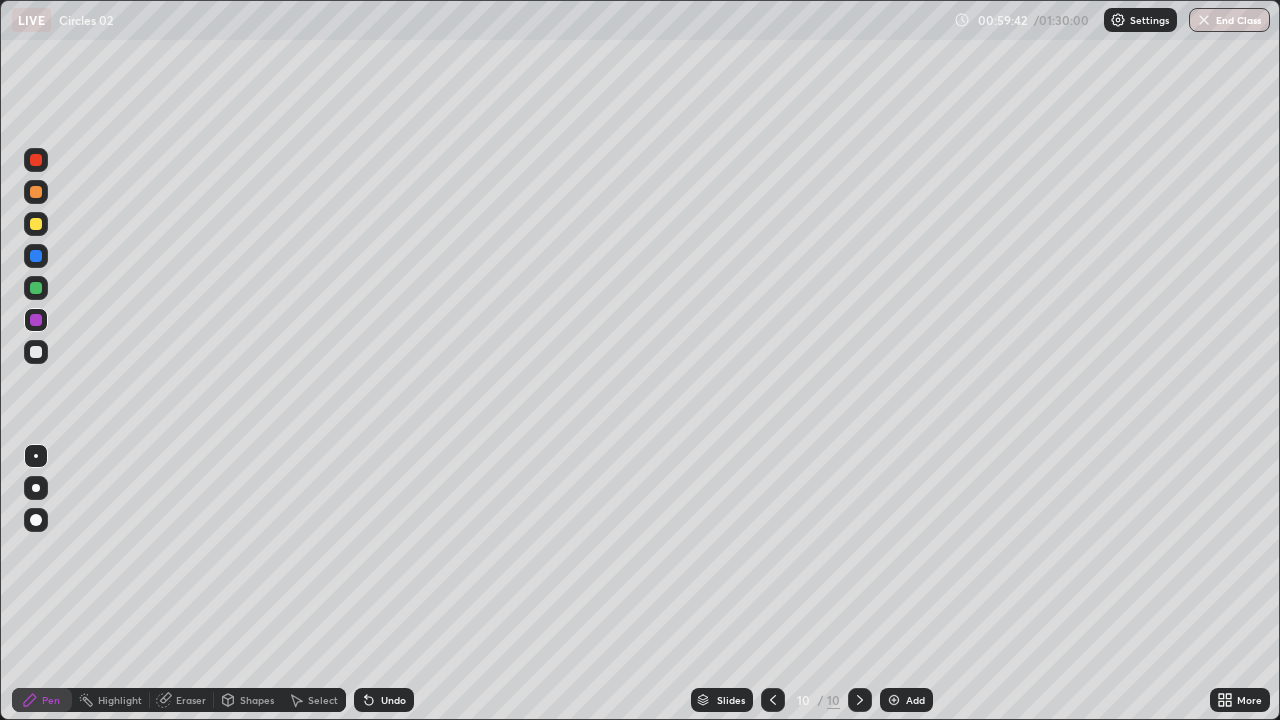 click at bounding box center (36, 224) 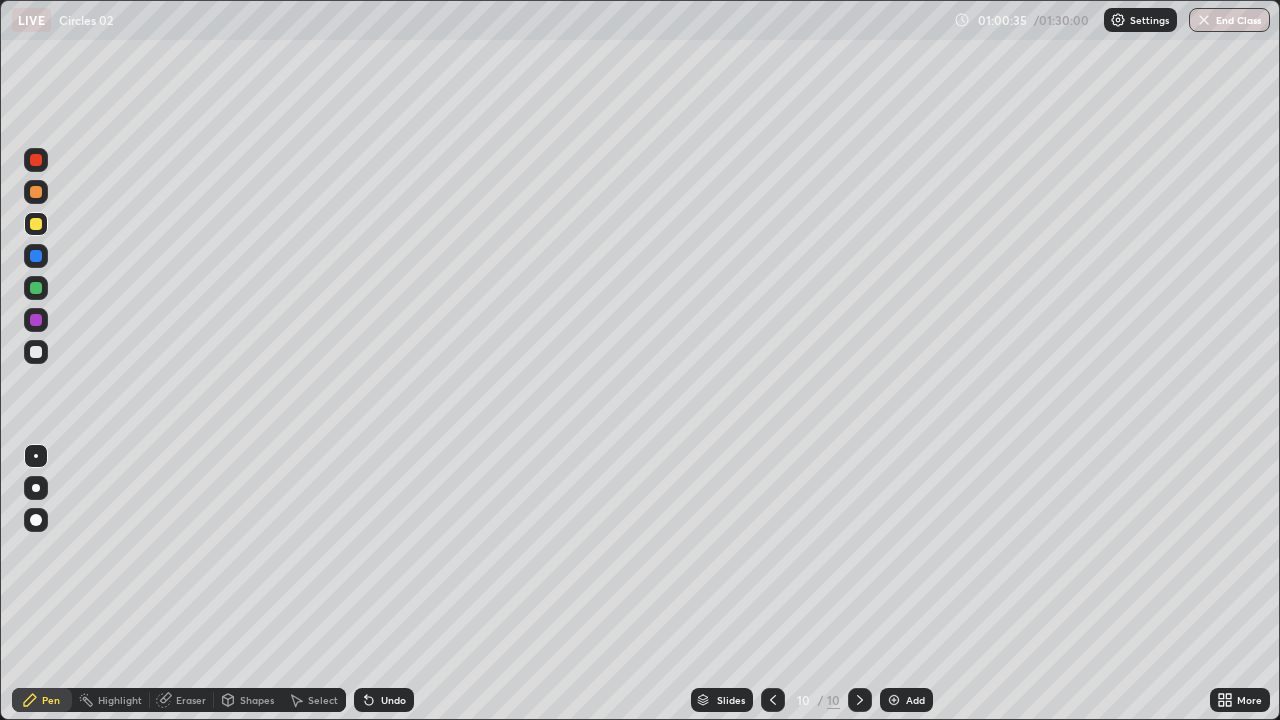 click at bounding box center [36, 288] 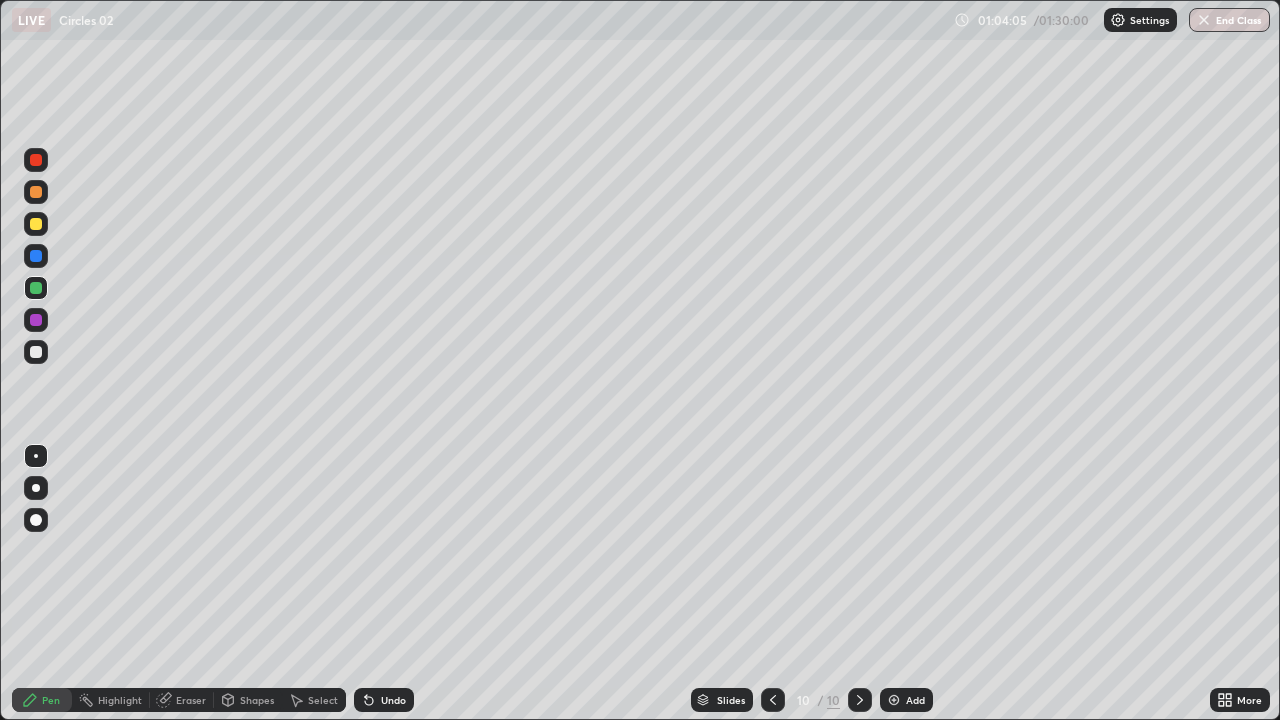 click at bounding box center (773, 700) 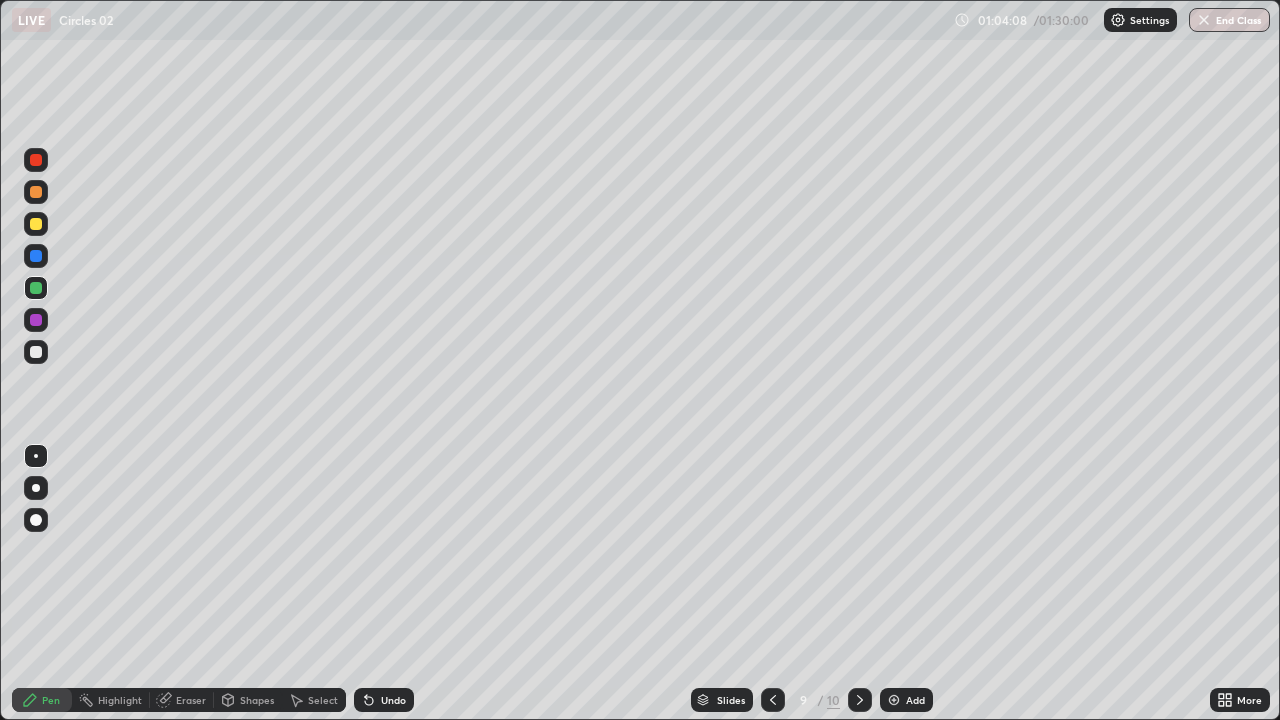 click at bounding box center (36, 160) 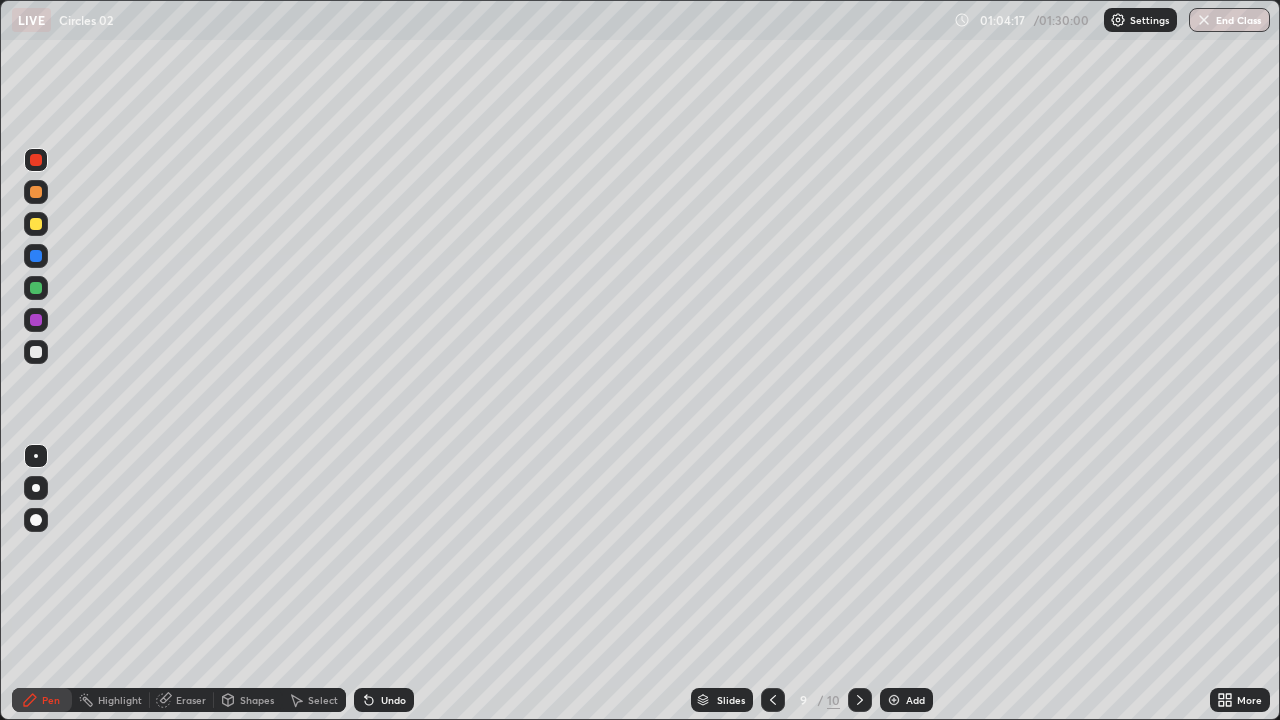 click 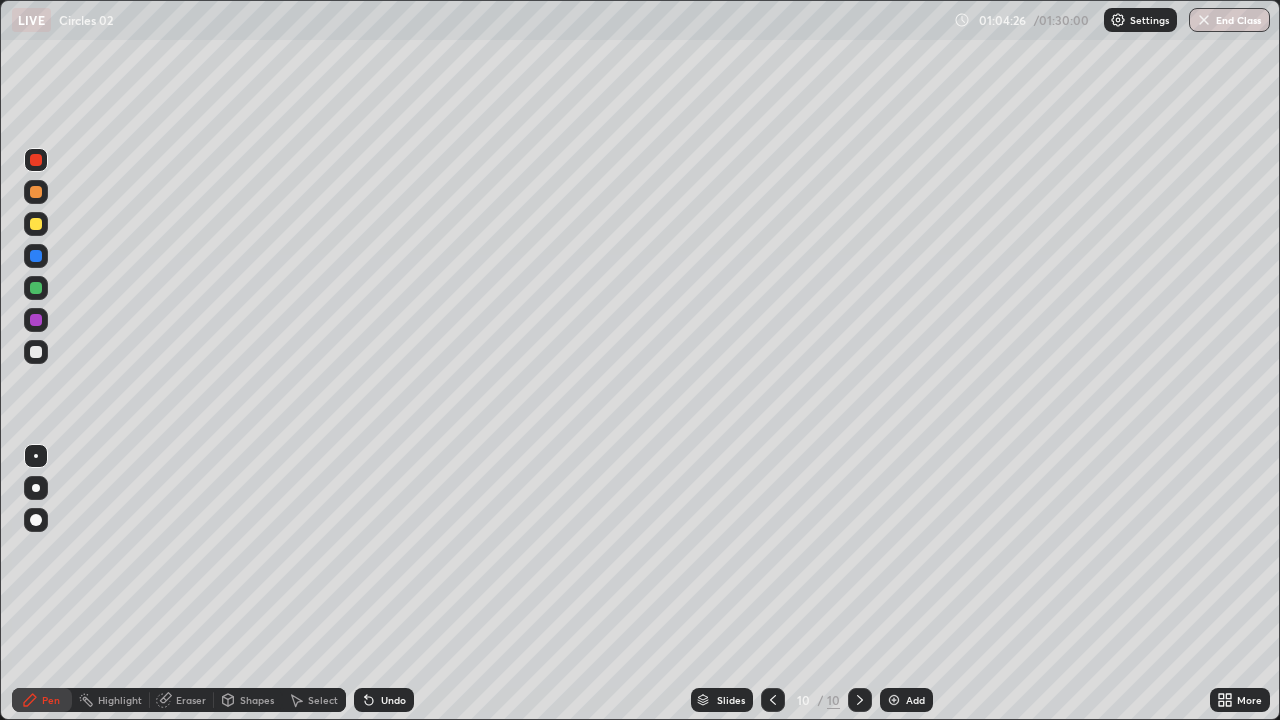 click at bounding box center [36, 288] 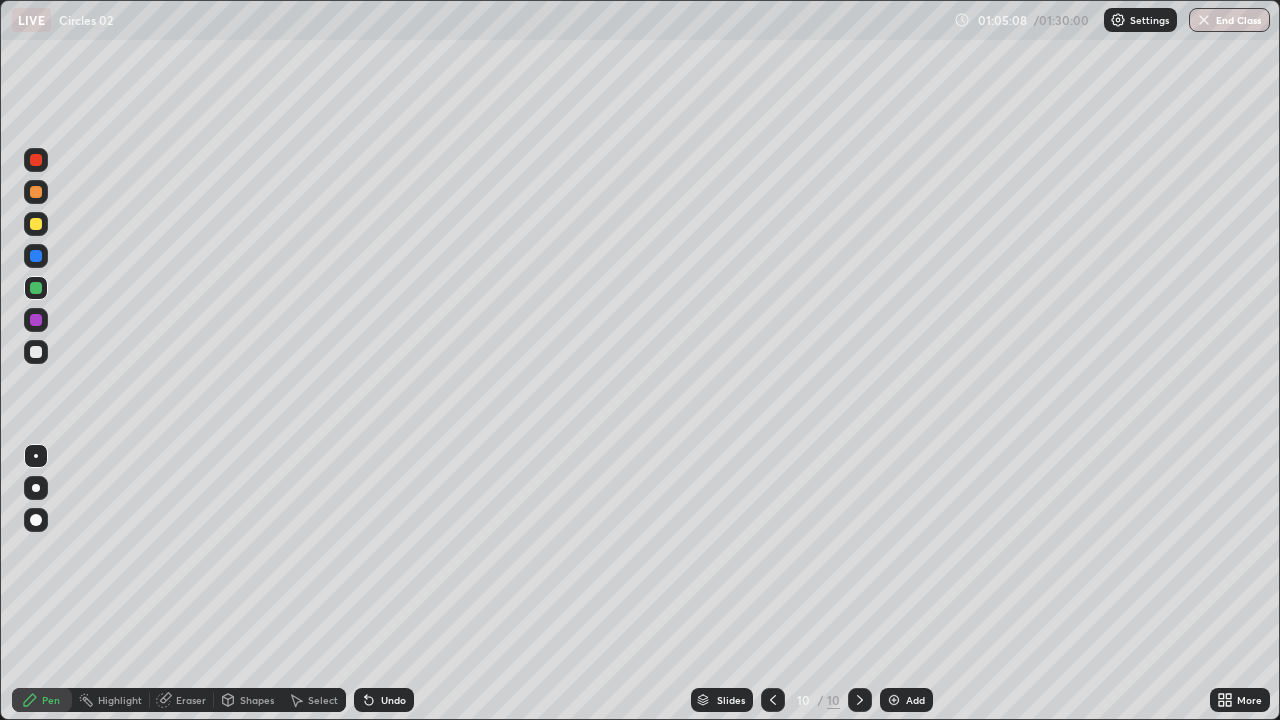 click at bounding box center (36, 352) 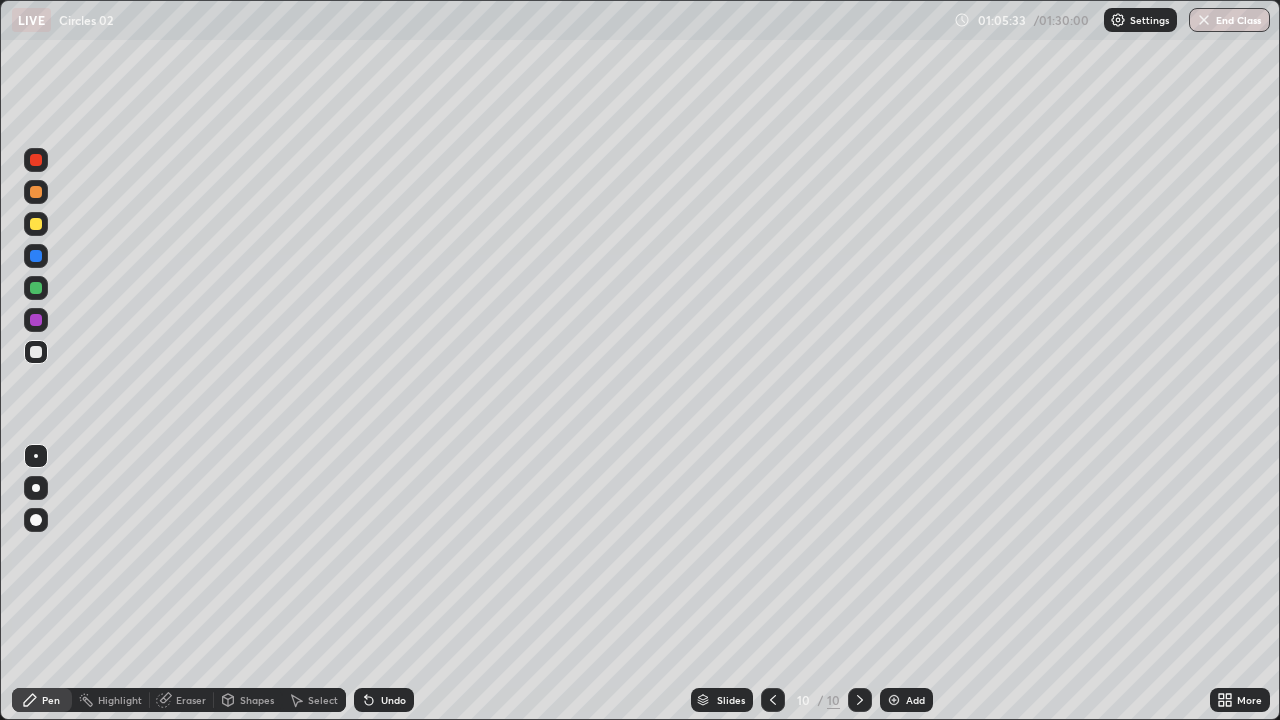 click on "Undo" at bounding box center [384, 700] 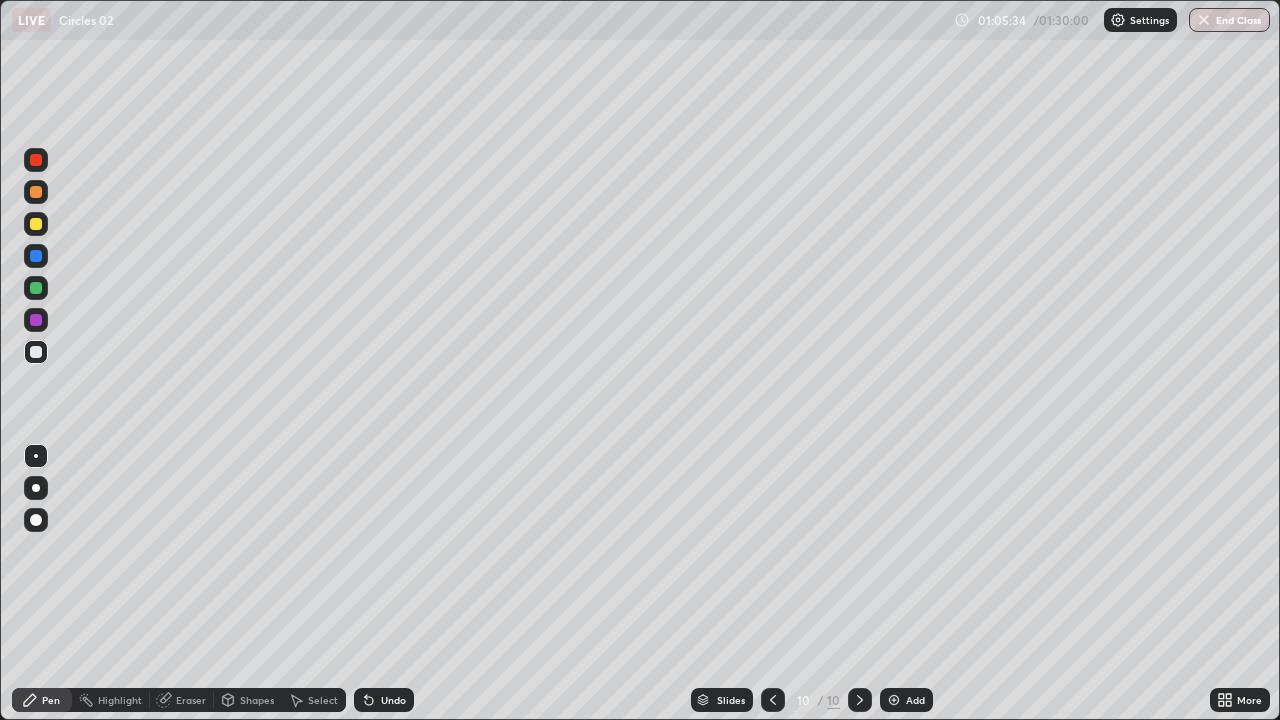 click on "Undo" at bounding box center (384, 700) 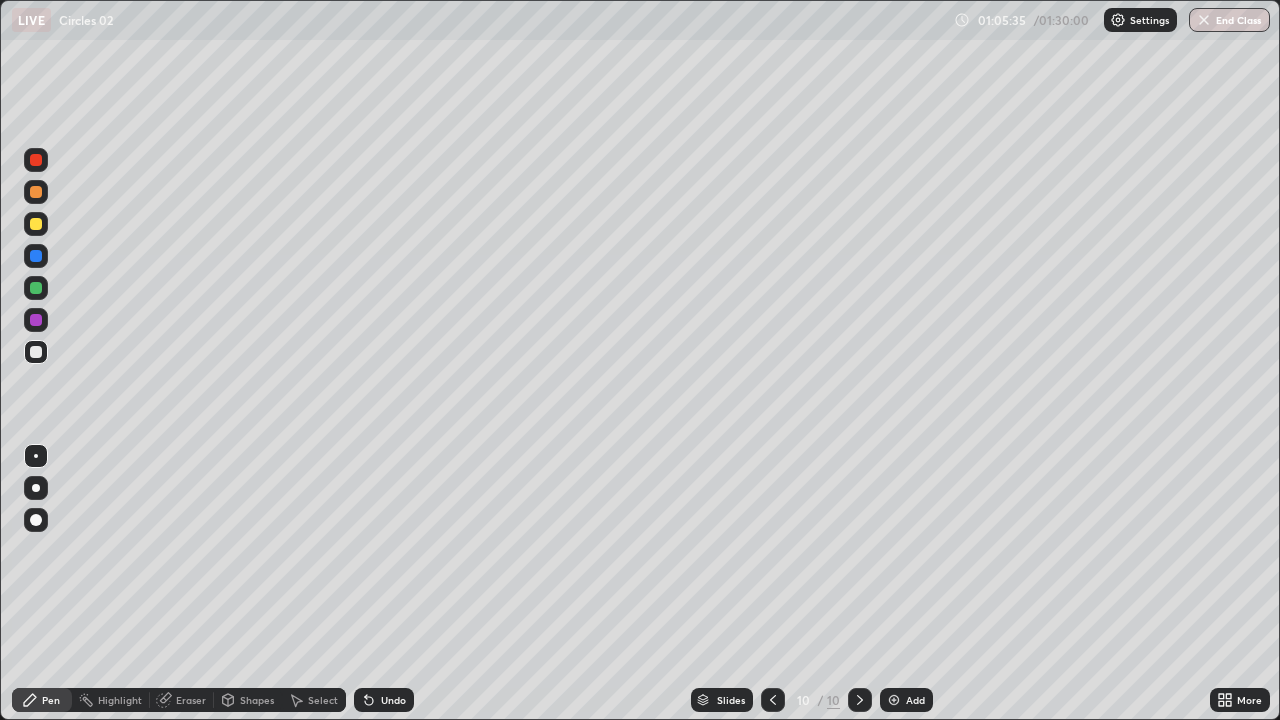 click on "Undo" at bounding box center (384, 700) 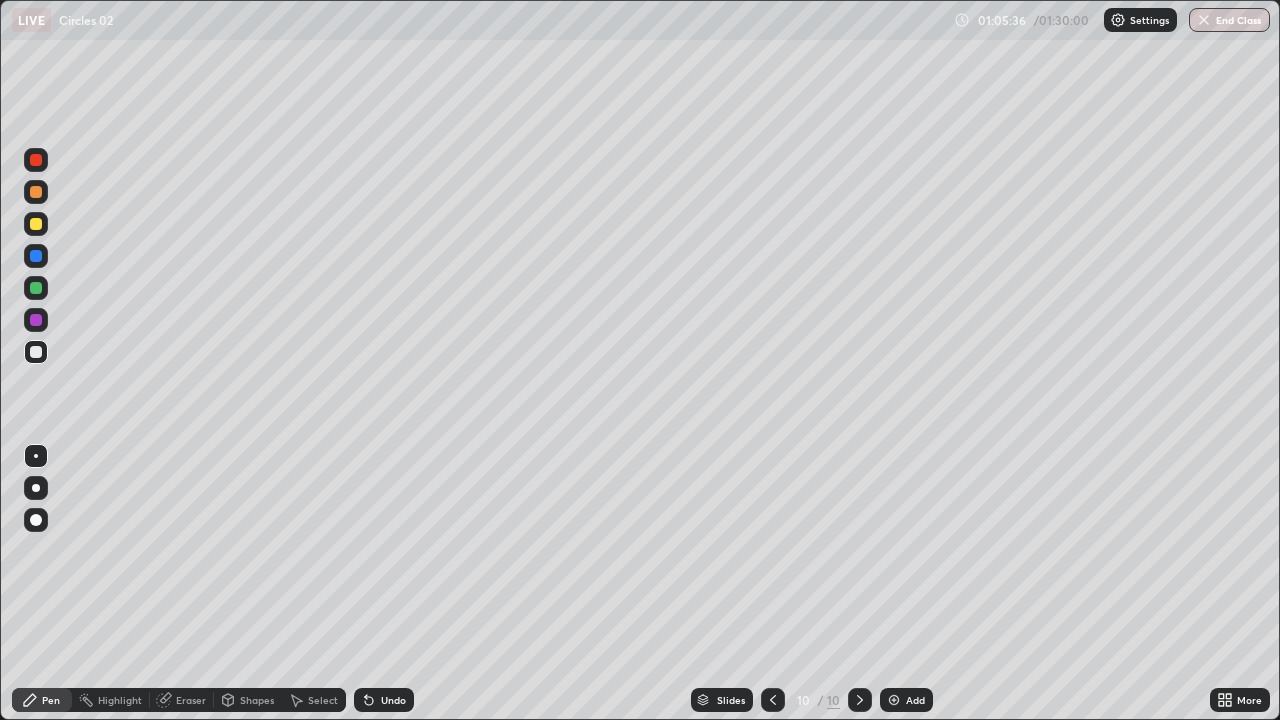 click on "Undo" at bounding box center (384, 700) 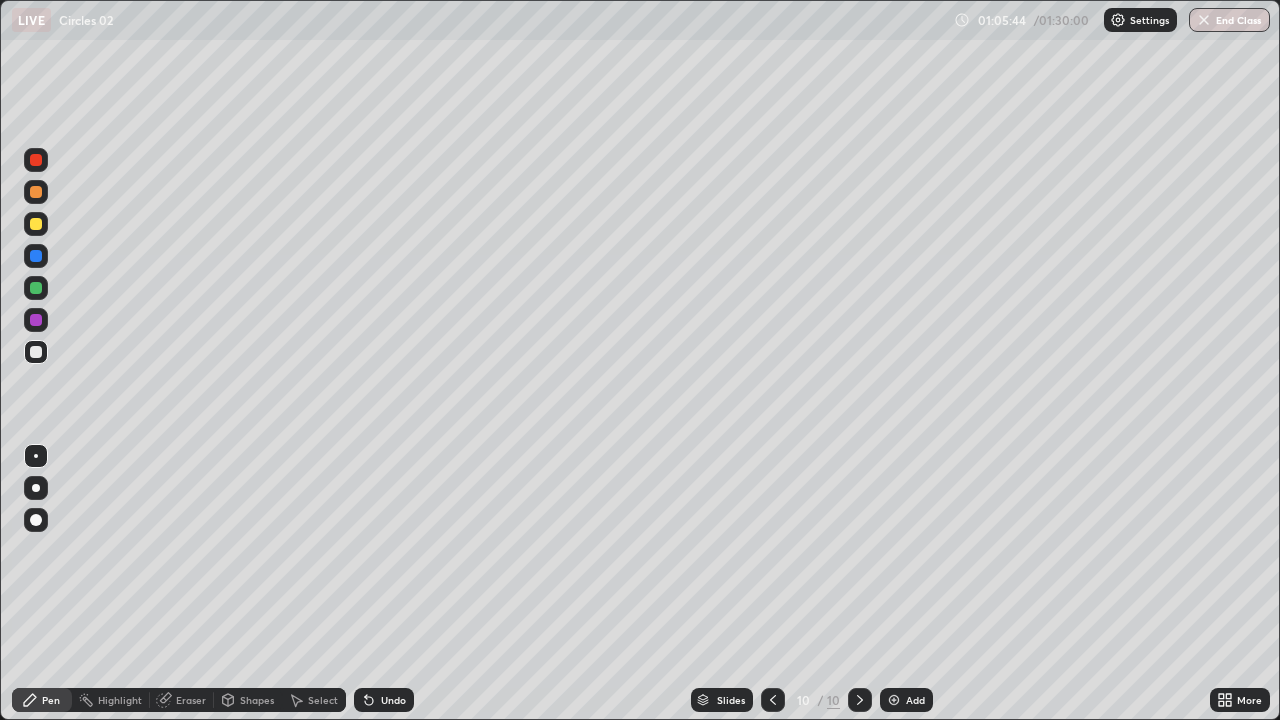 click at bounding box center [36, 320] 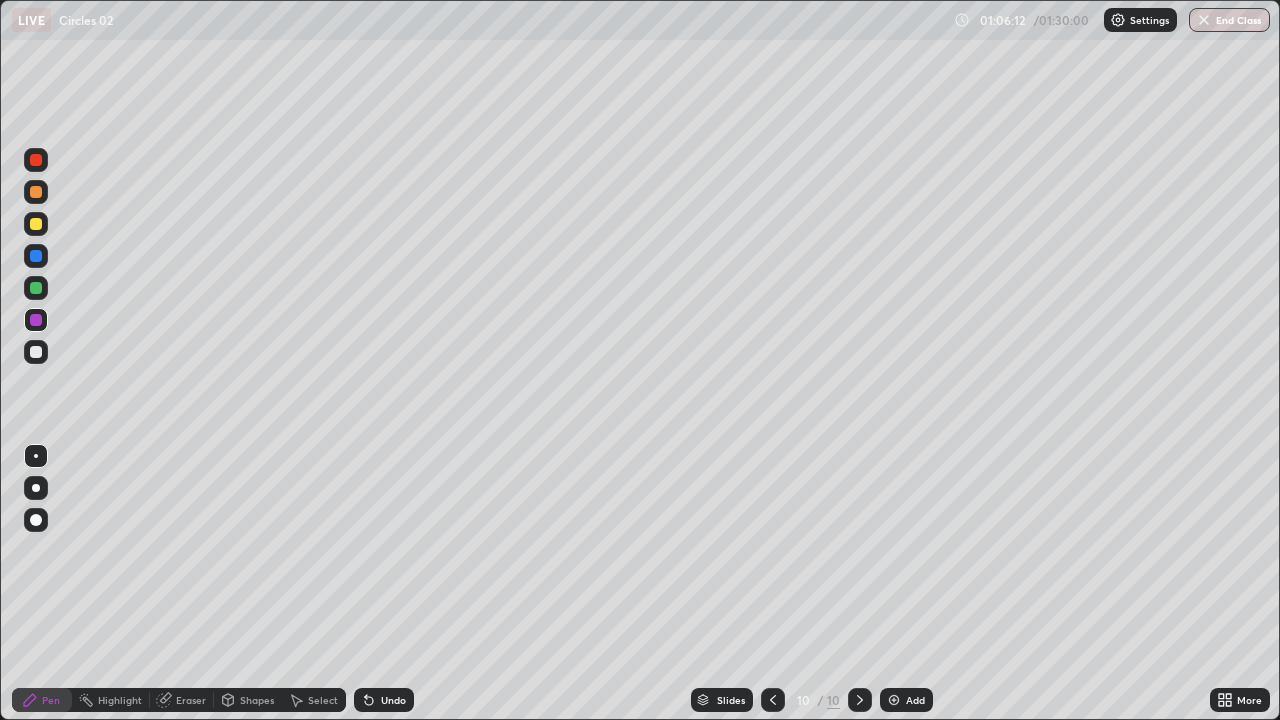 click at bounding box center (36, 288) 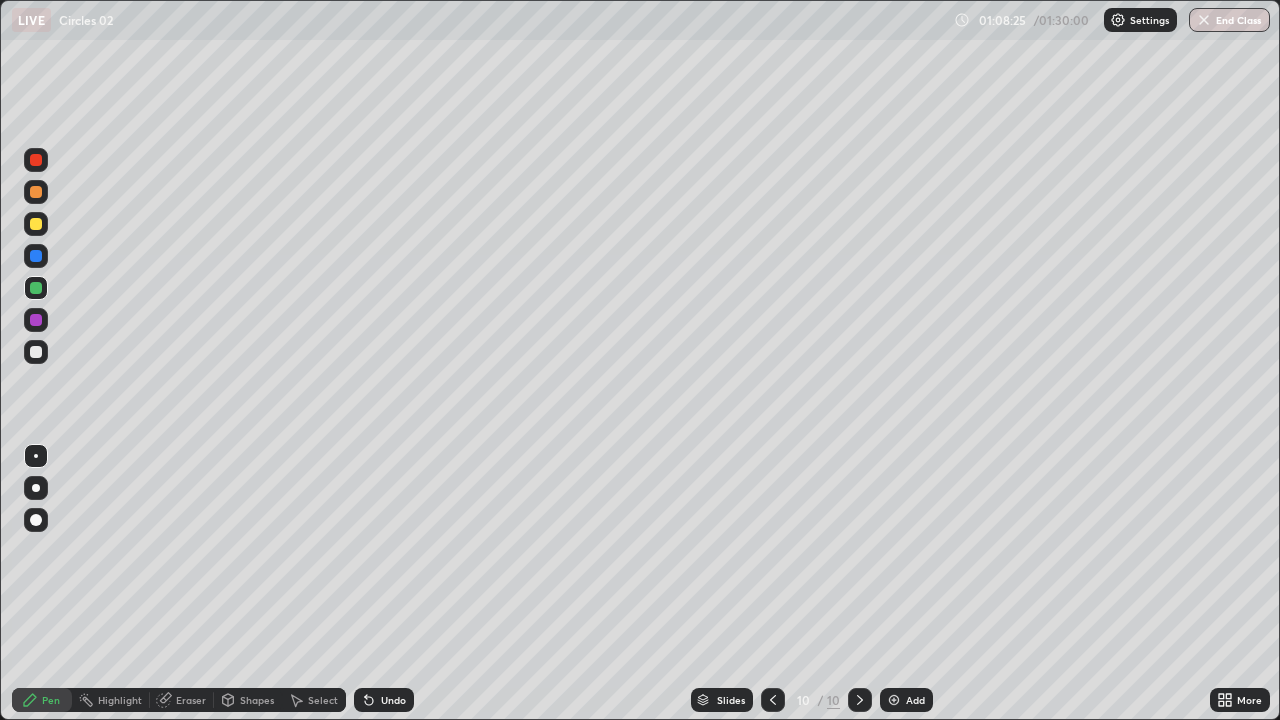 click on "Add" at bounding box center (915, 700) 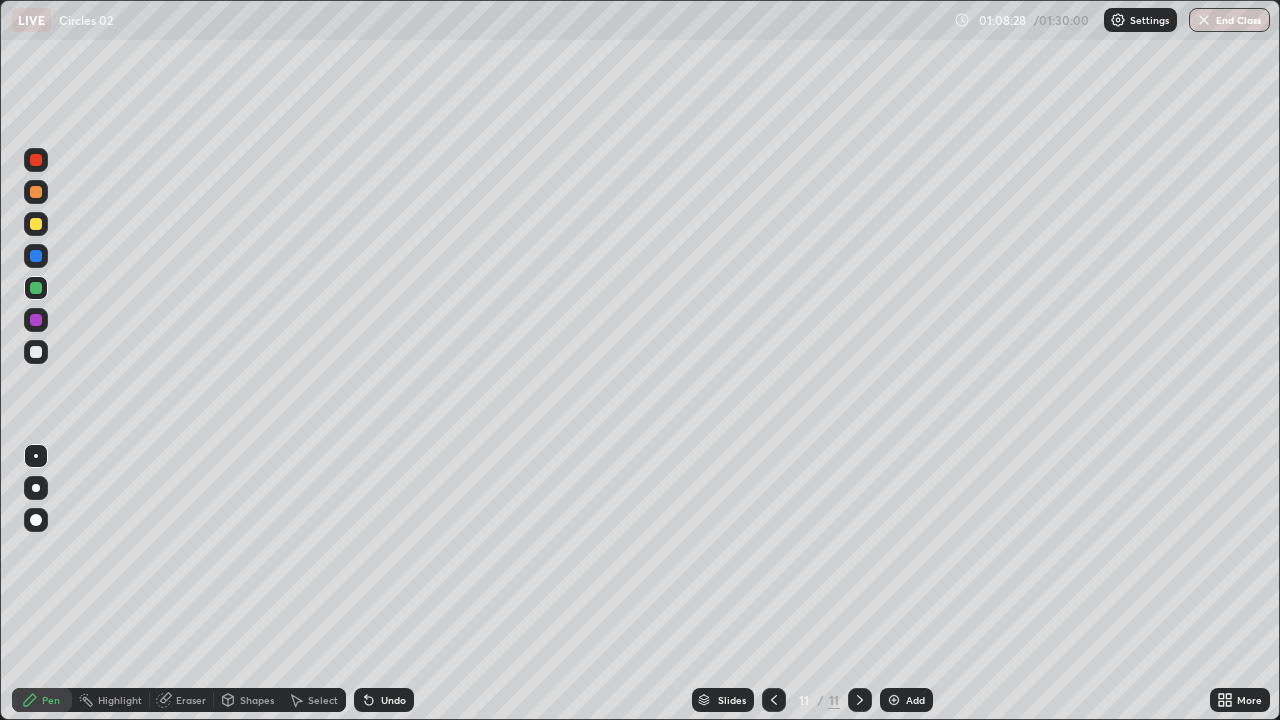 click at bounding box center [36, 224] 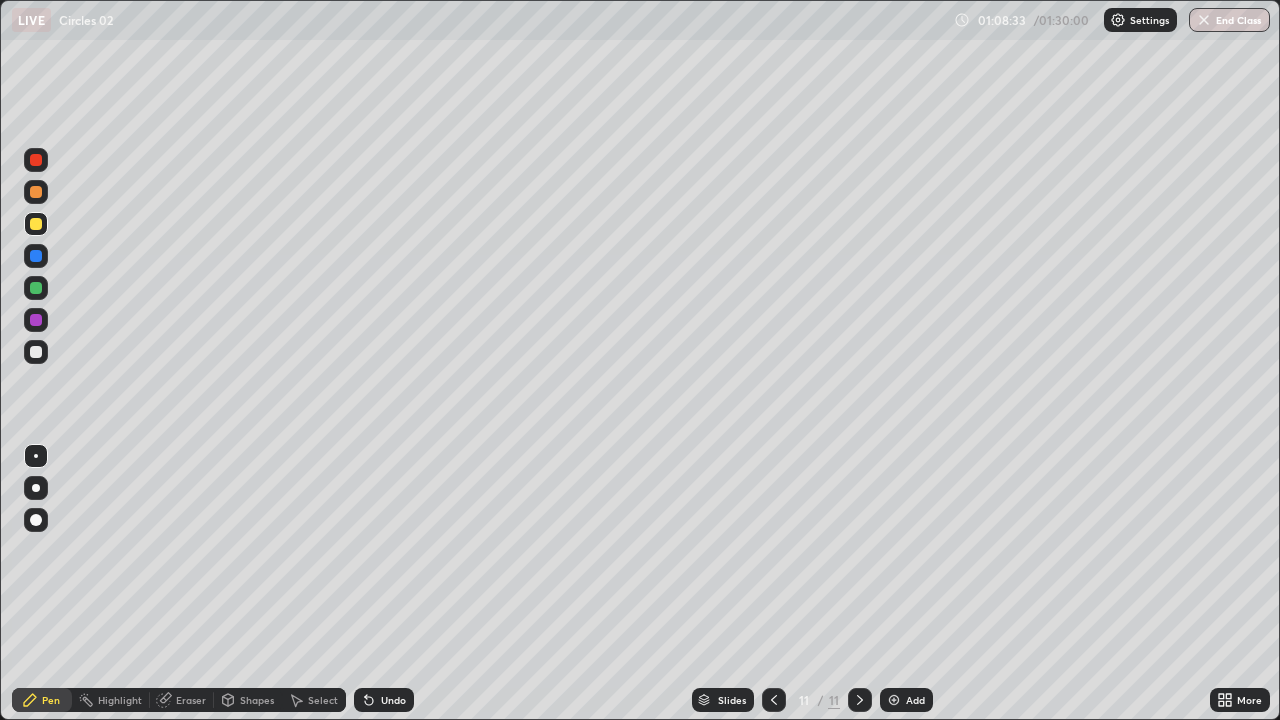 click at bounding box center [36, 288] 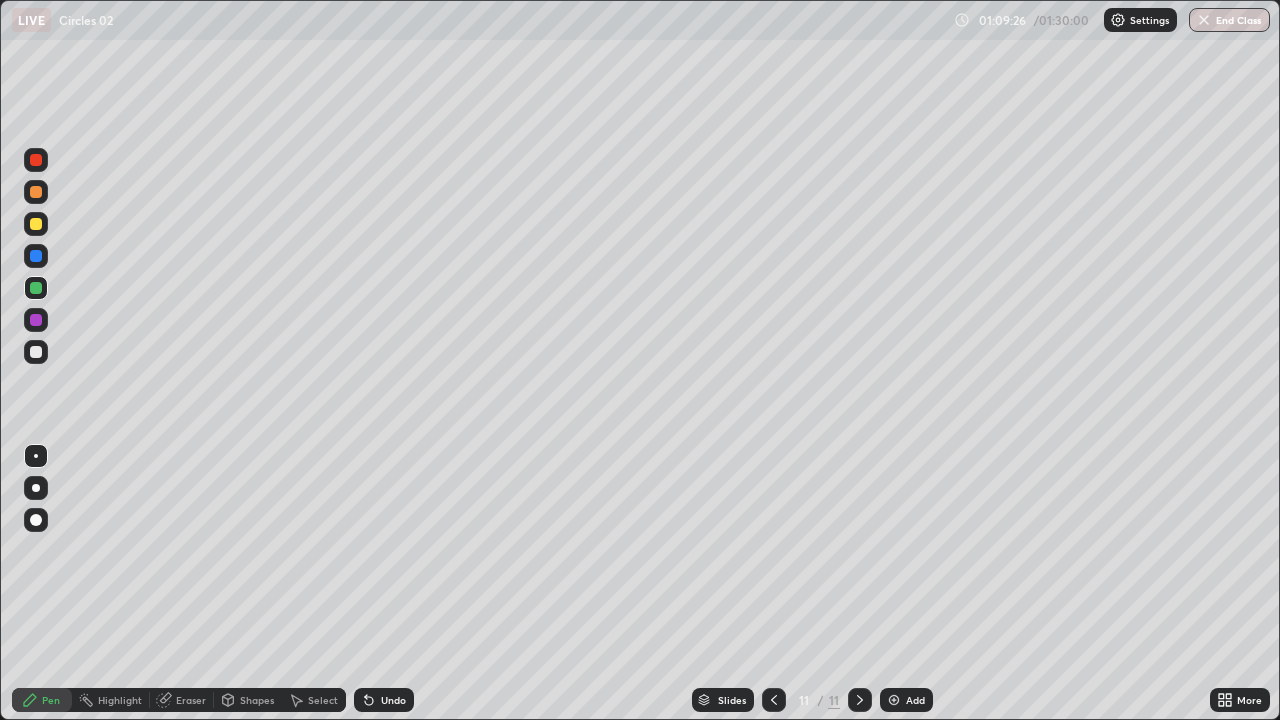click on "Undo" at bounding box center [393, 700] 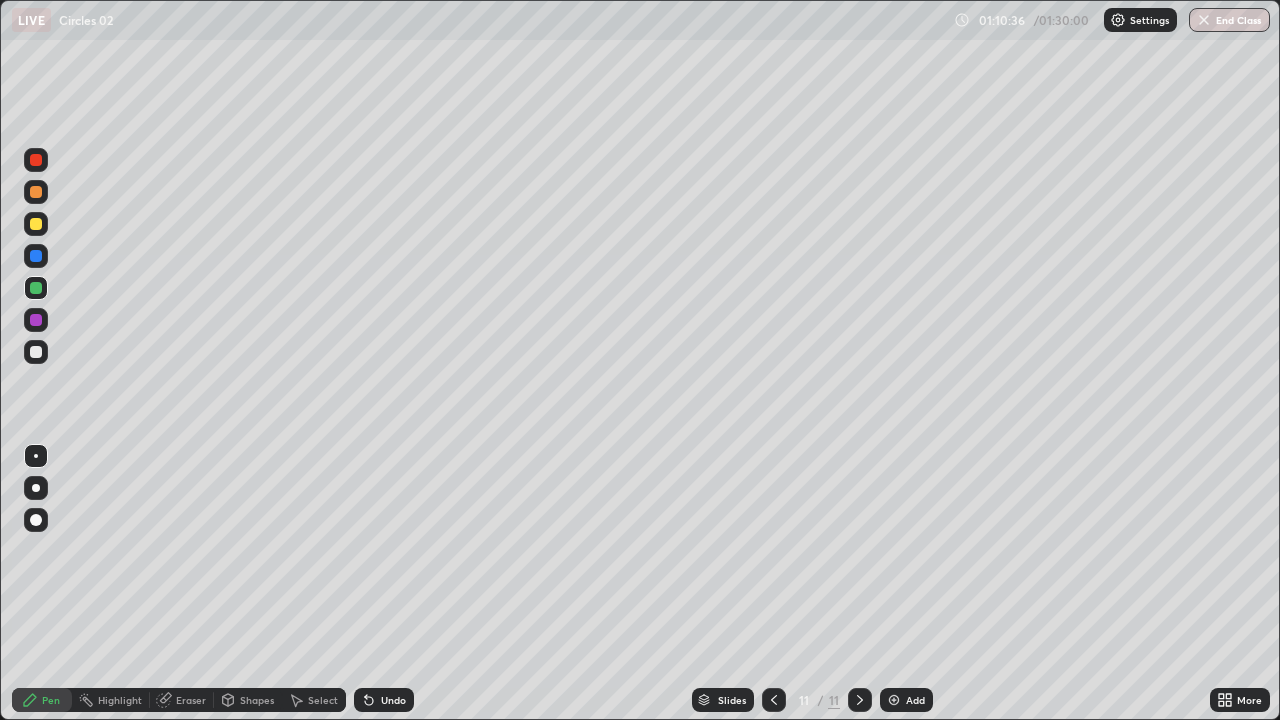 click at bounding box center (36, 352) 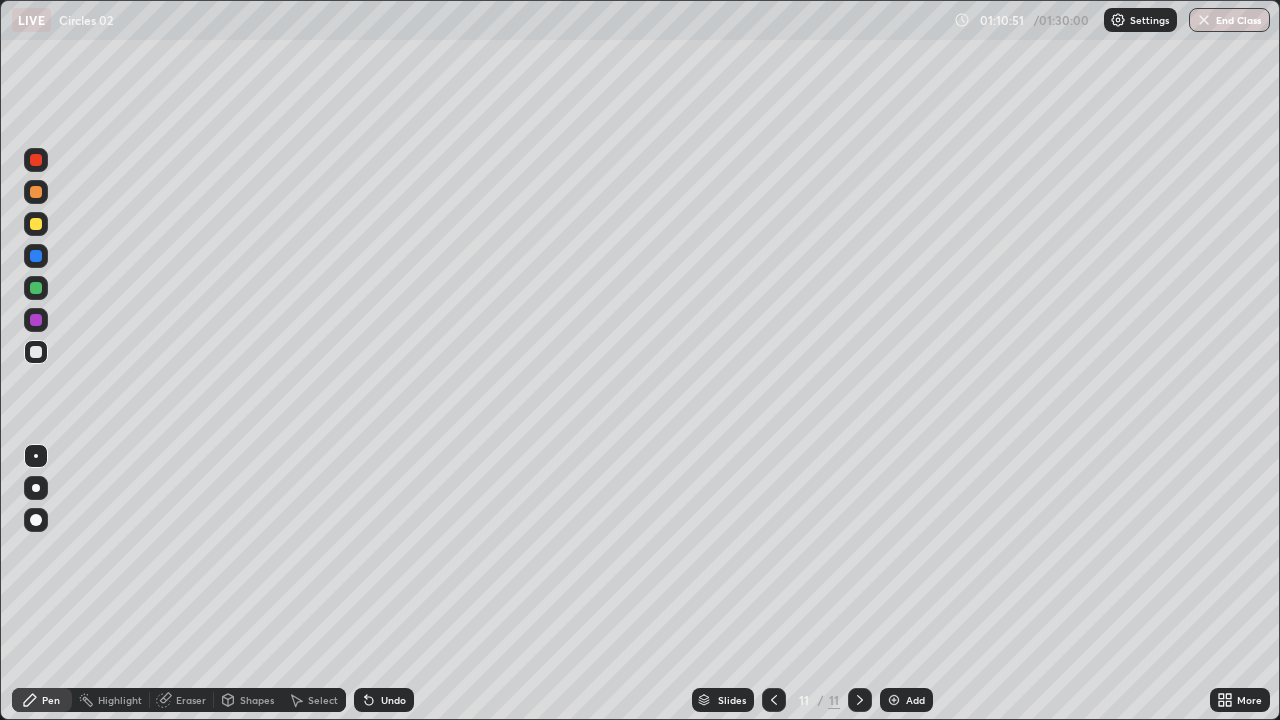 click at bounding box center [36, 320] 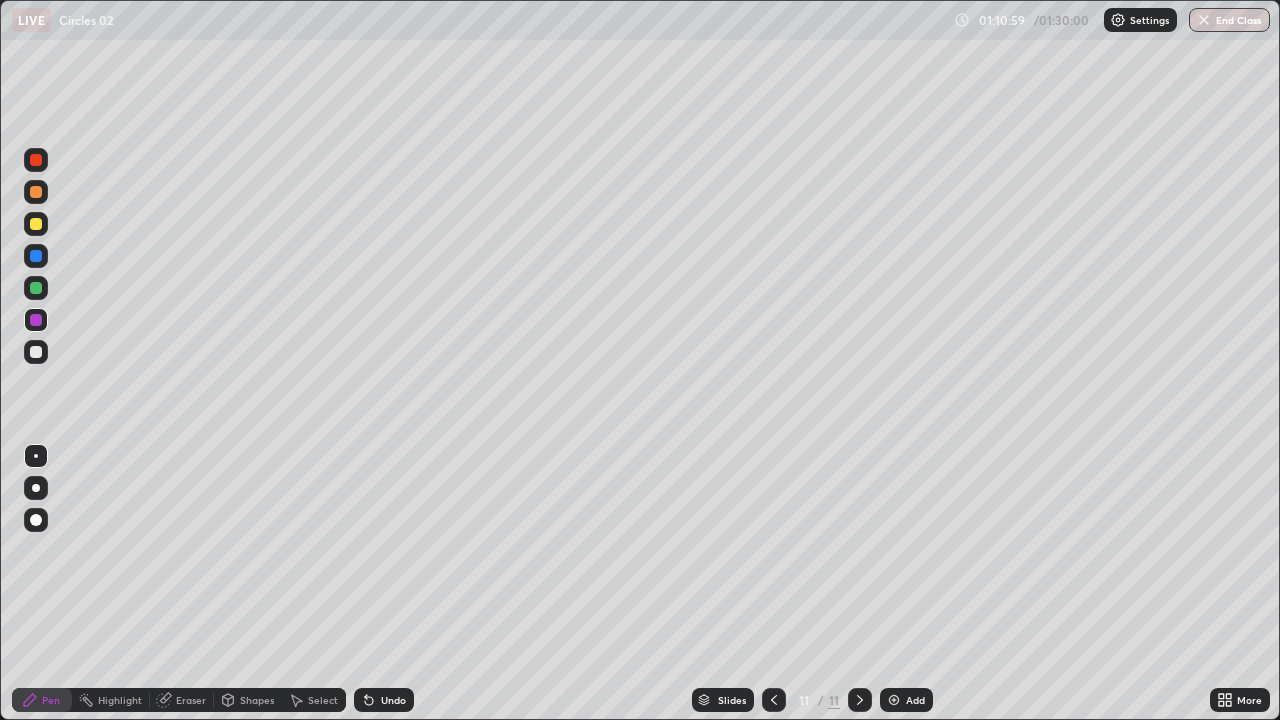click at bounding box center [36, 352] 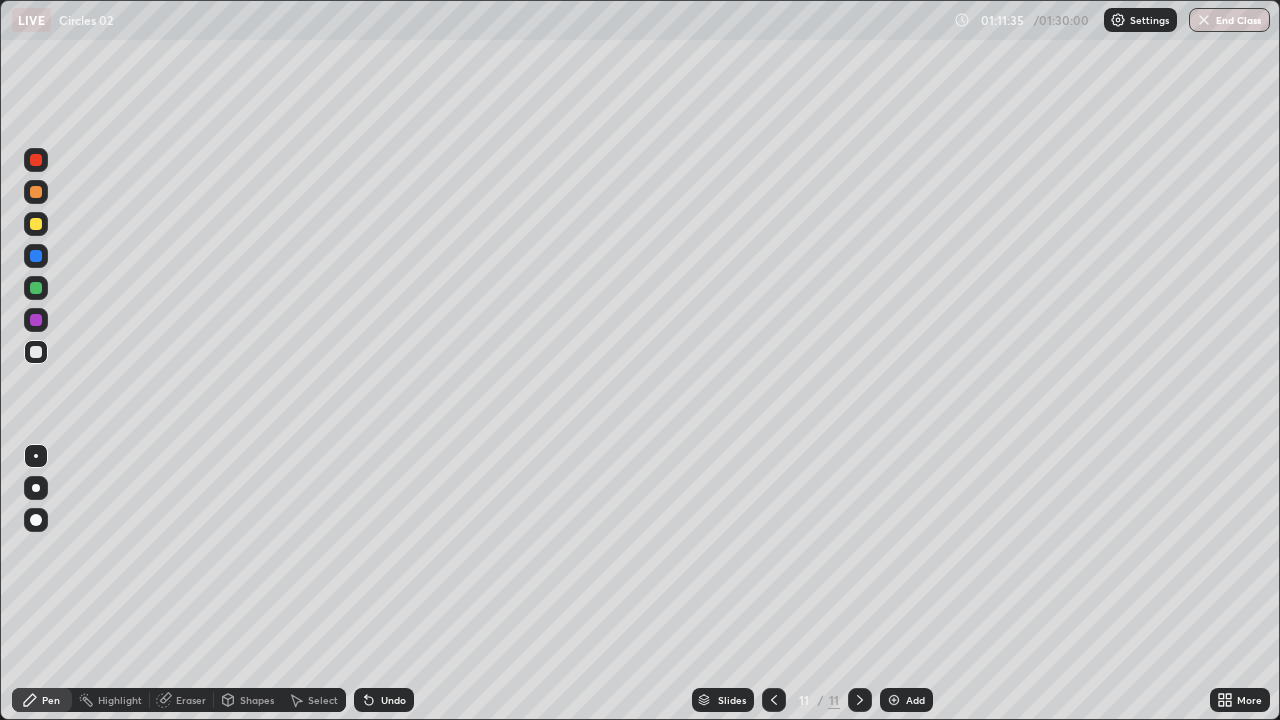 click at bounding box center (36, 256) 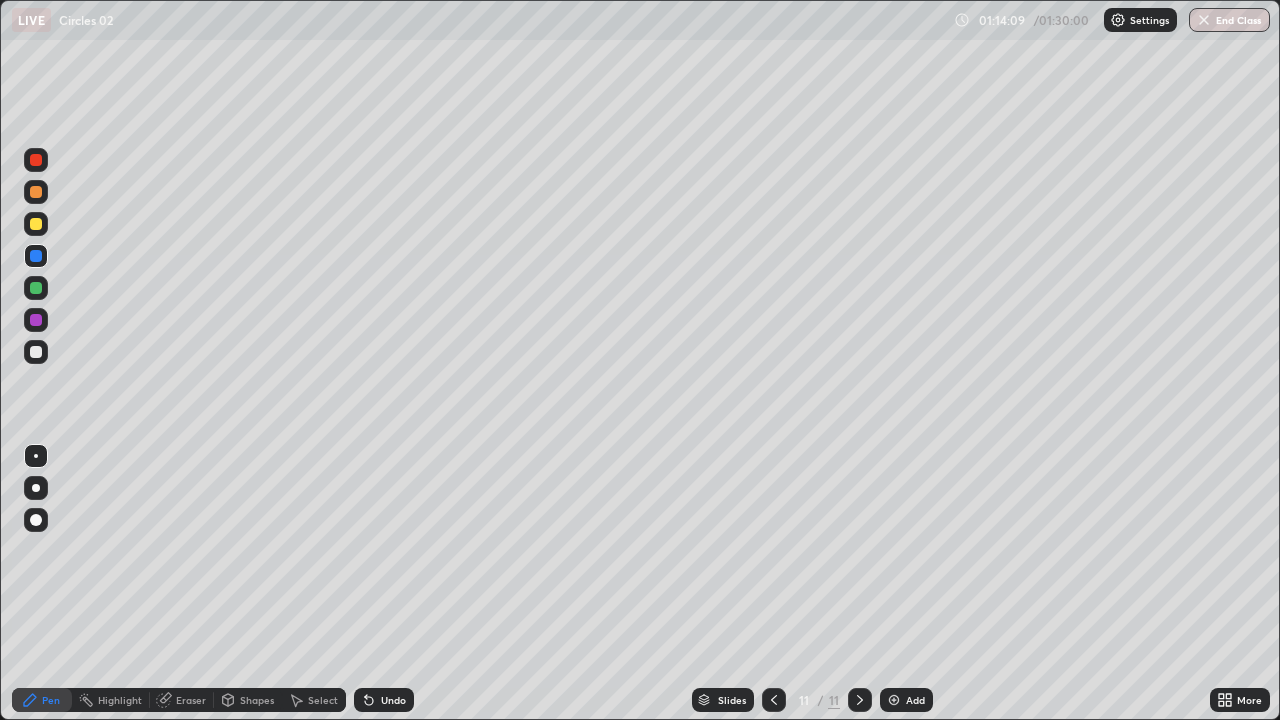 click at bounding box center (36, 224) 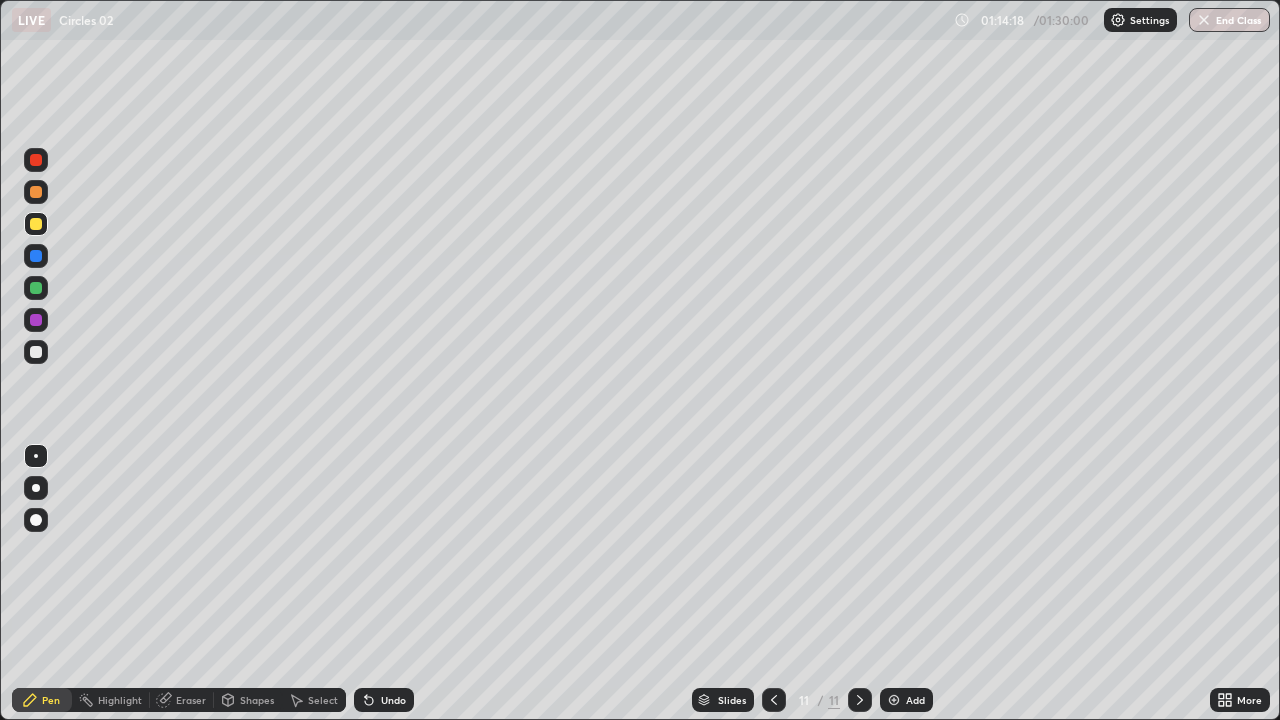 click at bounding box center [36, 288] 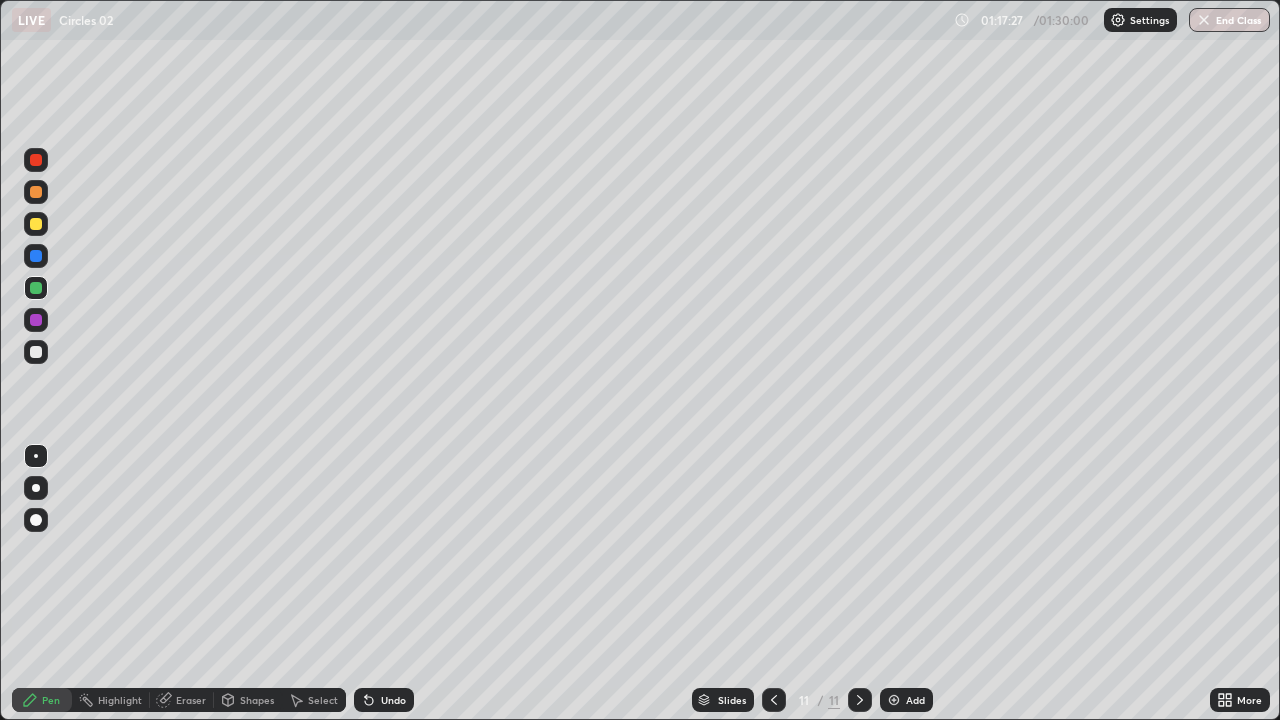 click at bounding box center (36, 352) 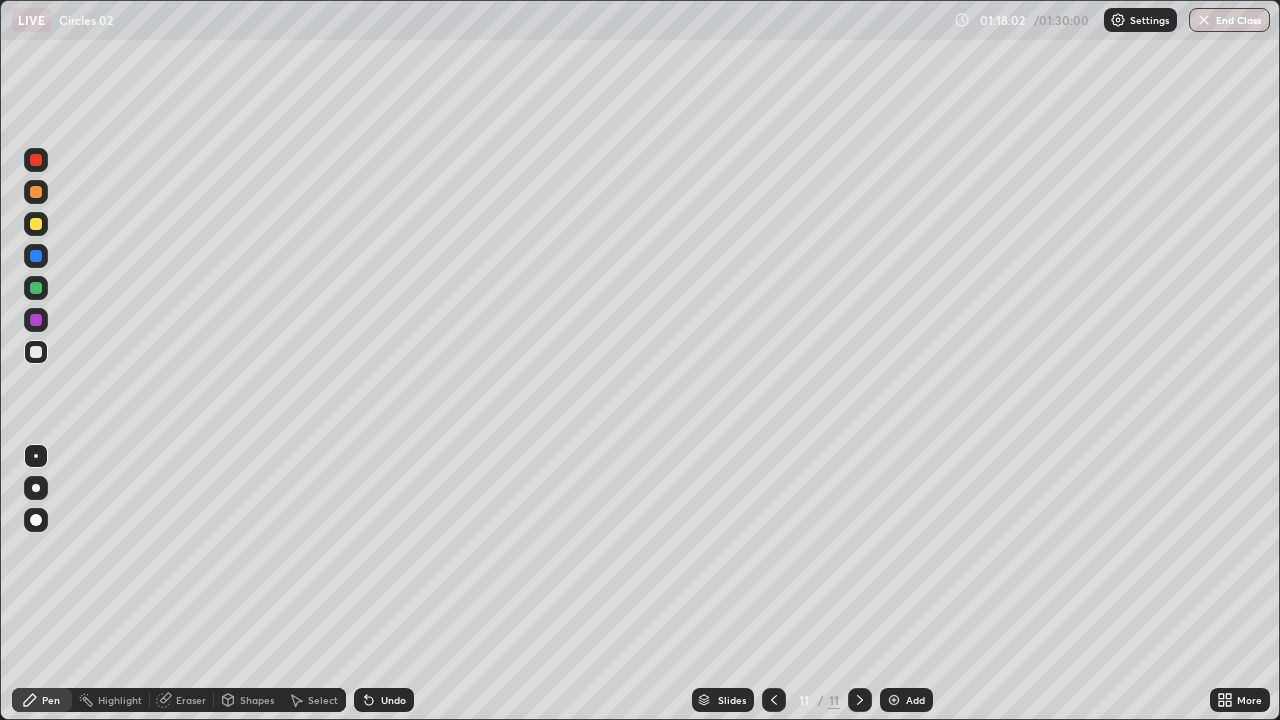 click on "Undo" at bounding box center (393, 700) 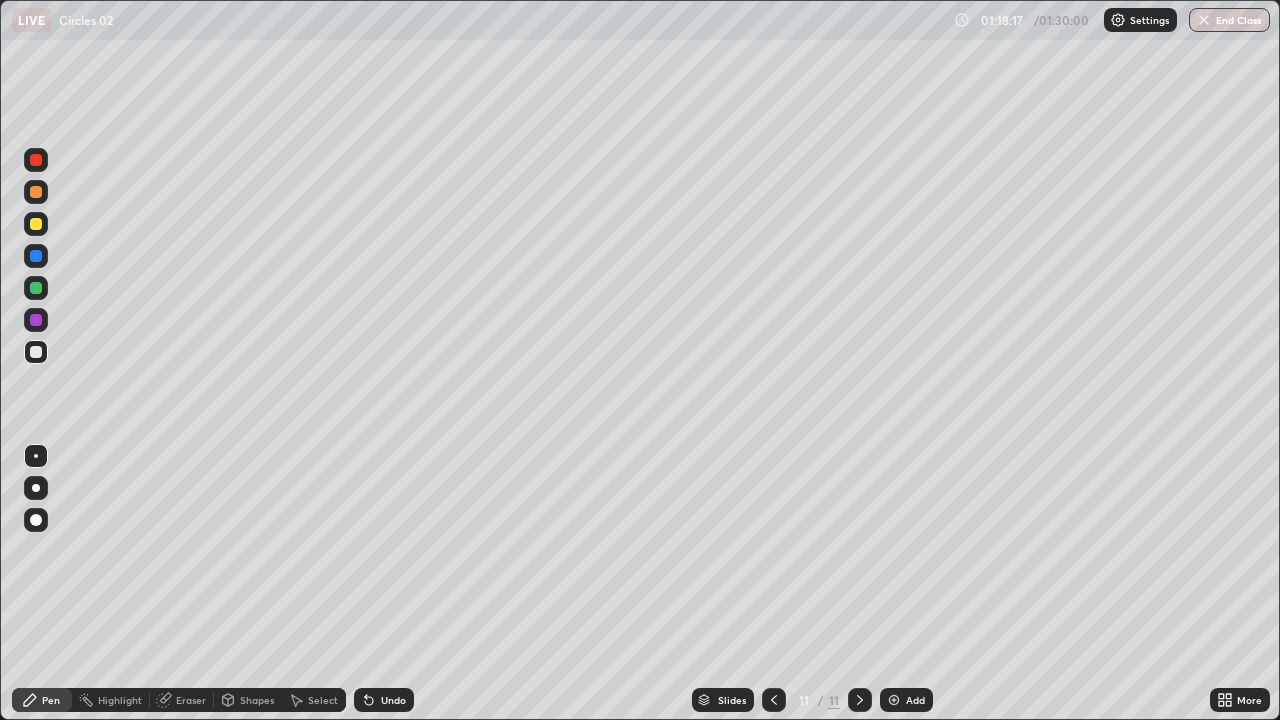 click at bounding box center [36, 320] 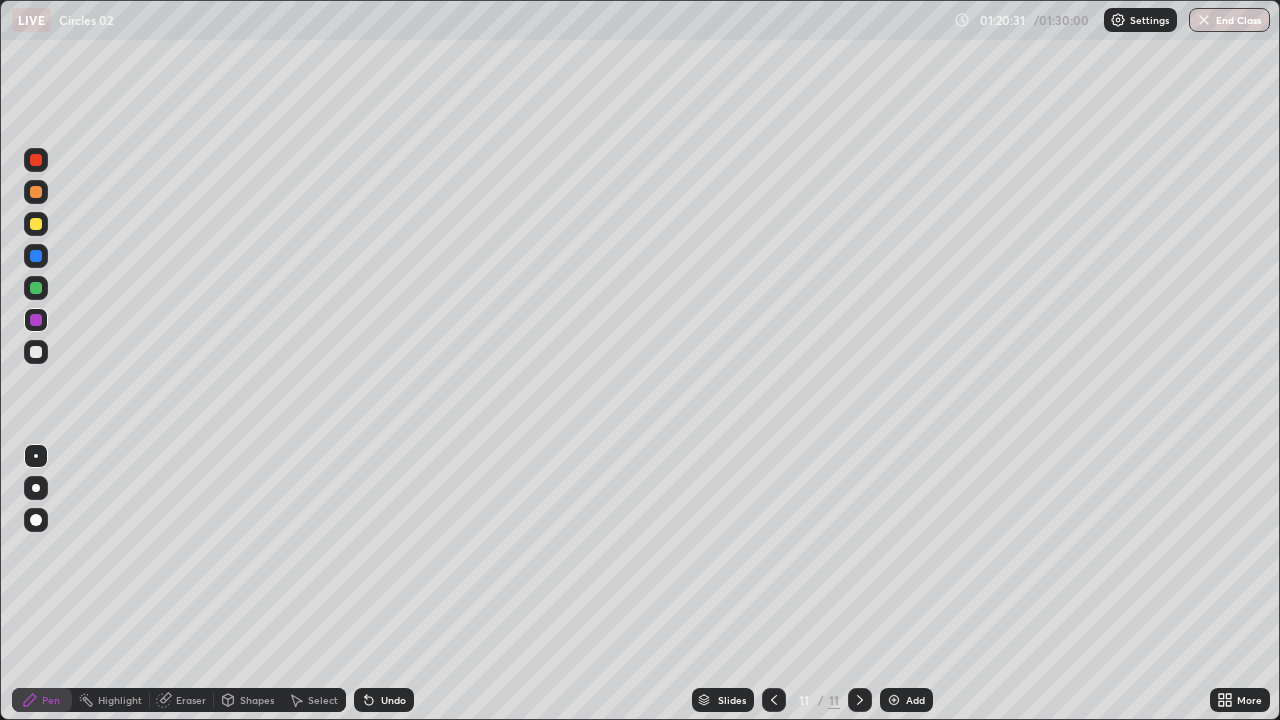 click at bounding box center (36, 224) 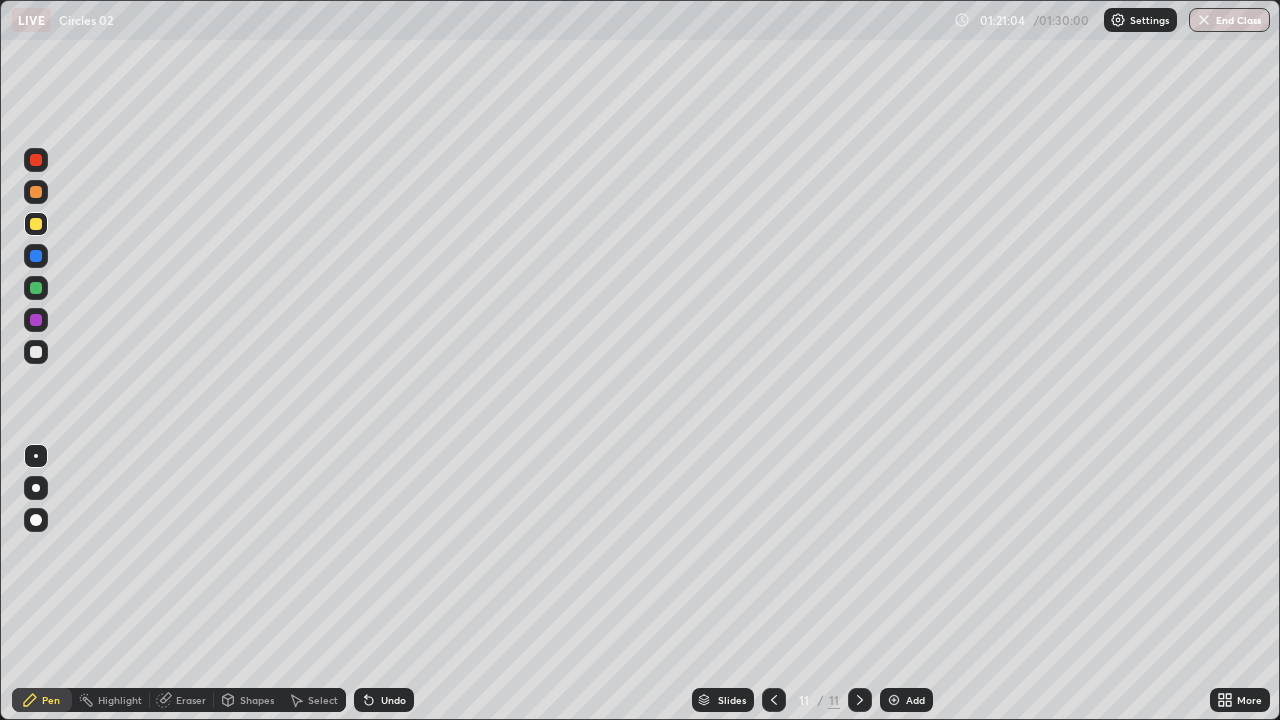 click on "Add" at bounding box center (915, 700) 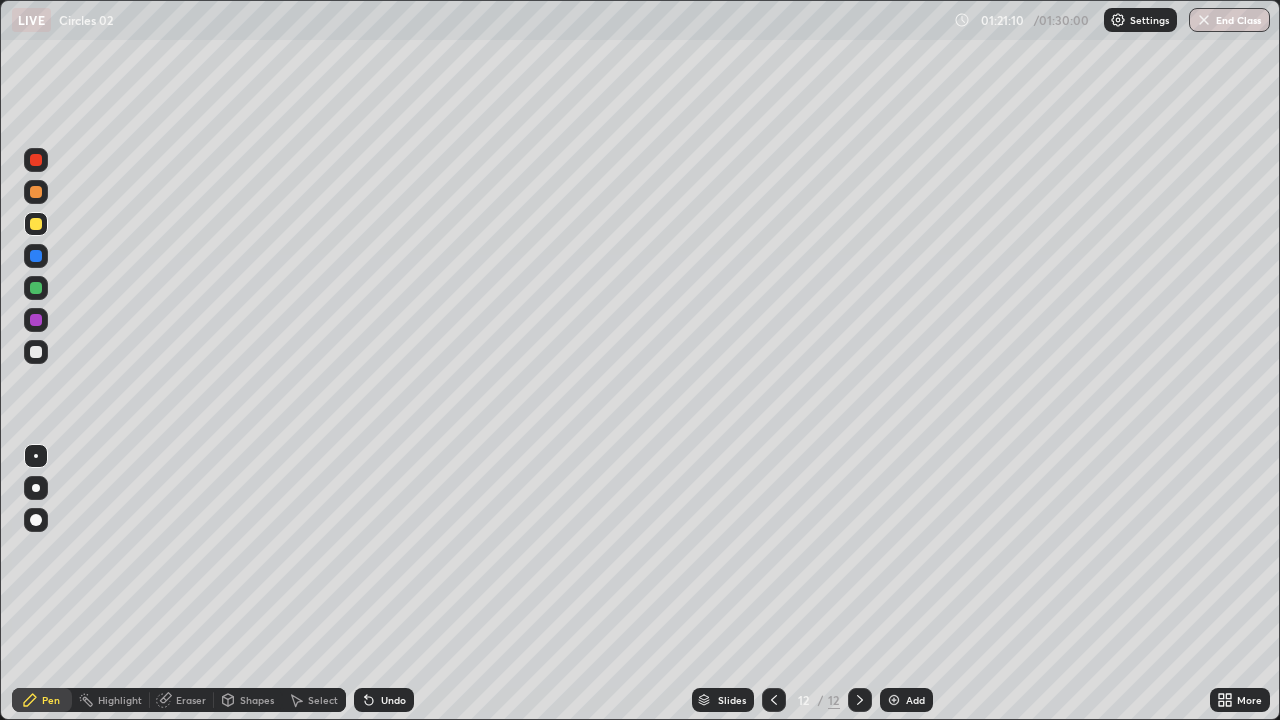 click at bounding box center (36, 288) 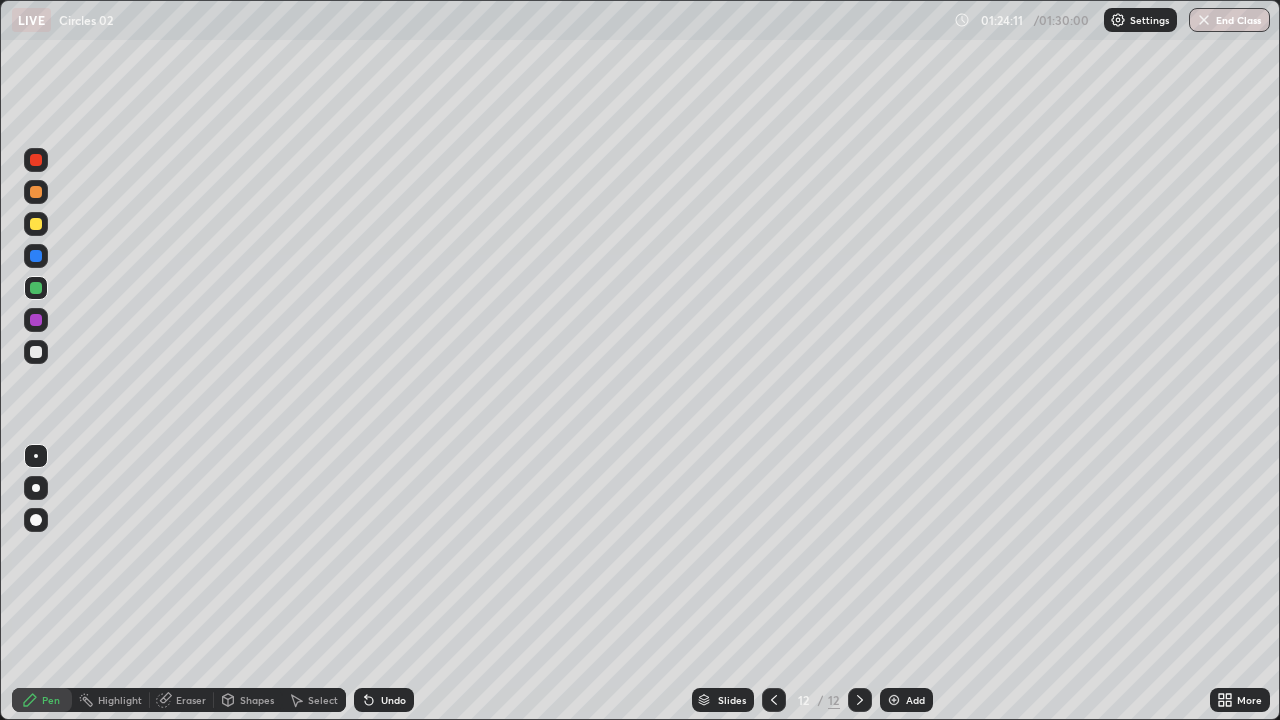 click on "Undo" at bounding box center (393, 700) 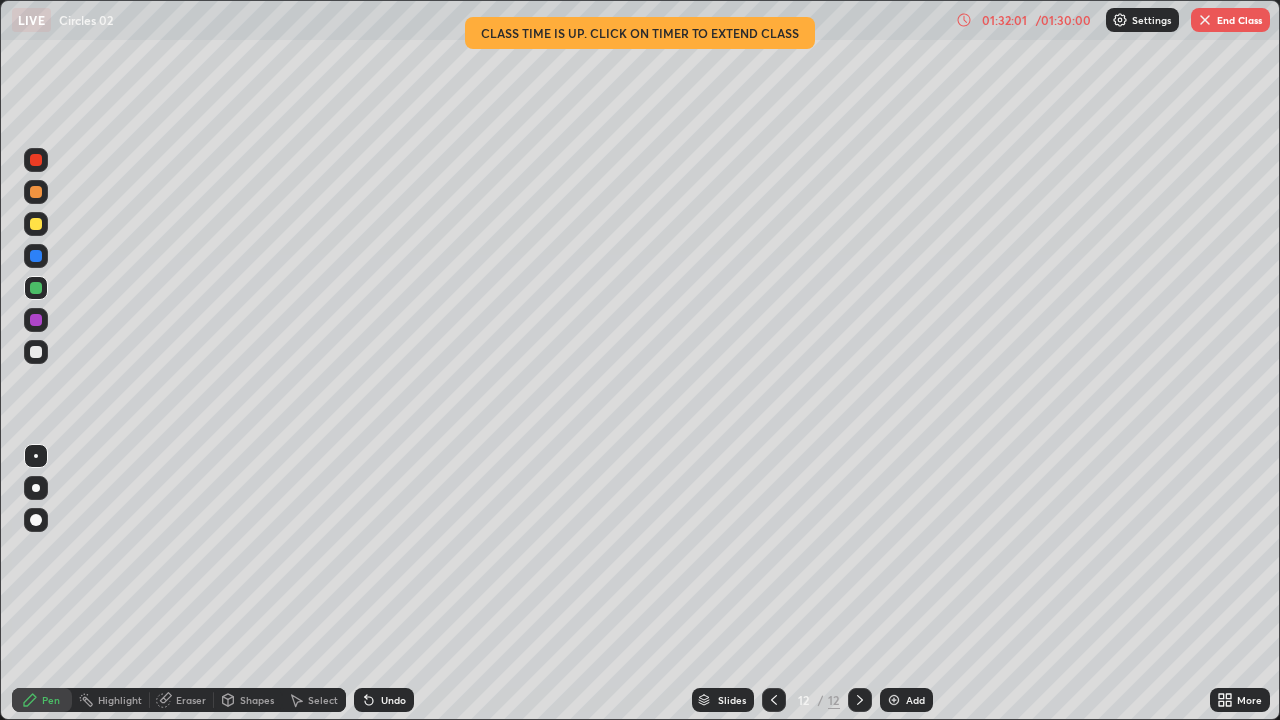 click on "End Class" at bounding box center (1230, 20) 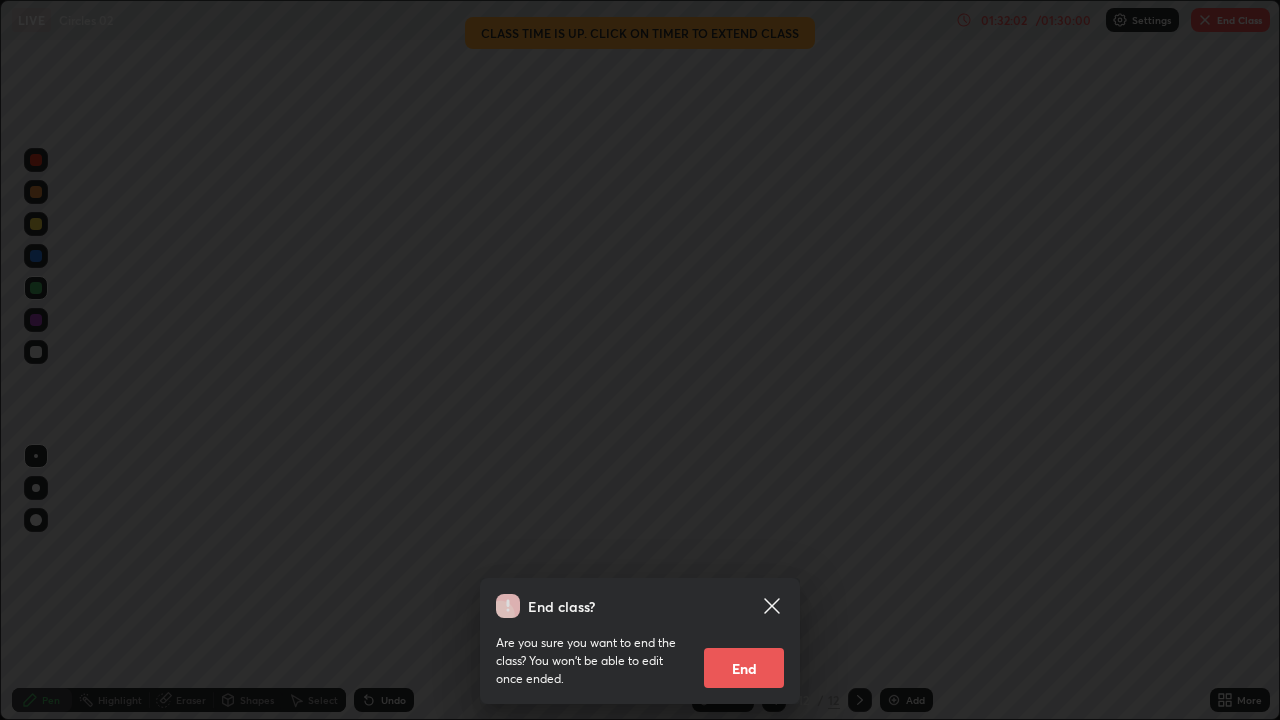 click on "End" at bounding box center (744, 668) 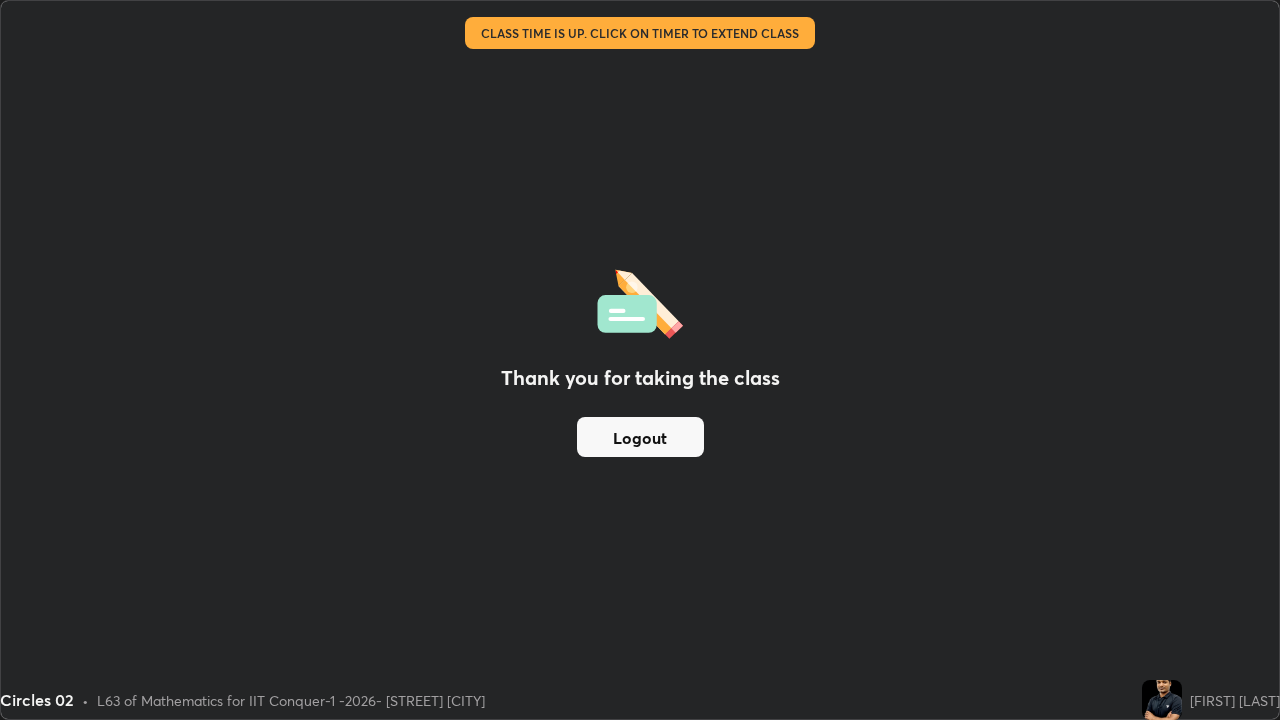 click on "Logout" at bounding box center [640, 437] 